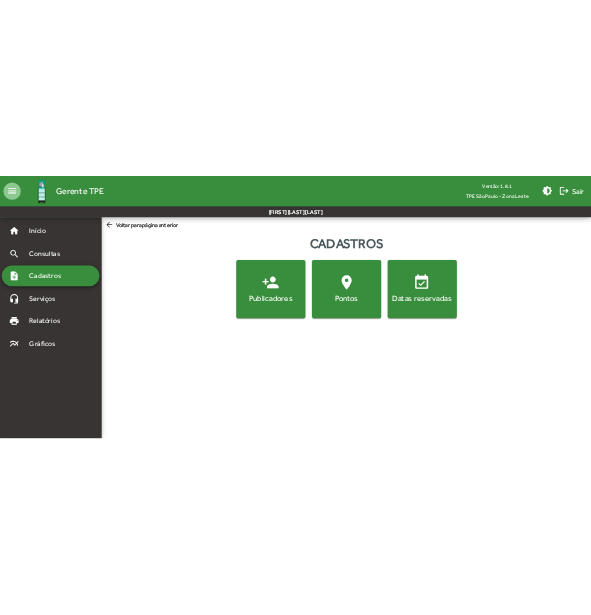 scroll, scrollTop: 0, scrollLeft: 0, axis: both 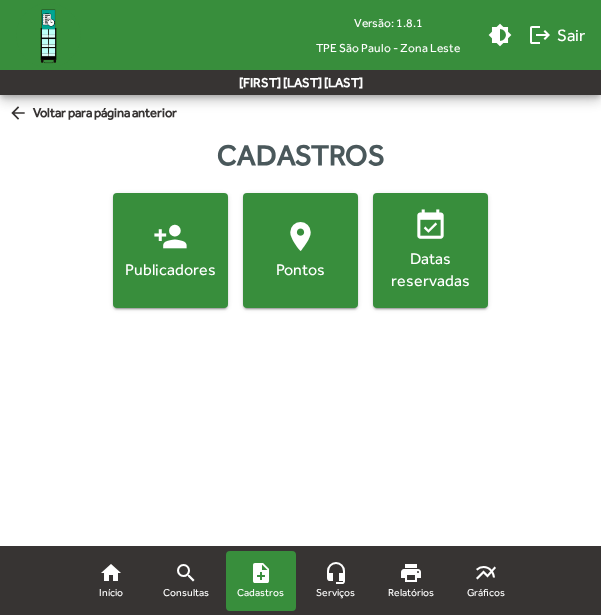click on "Publicadores" 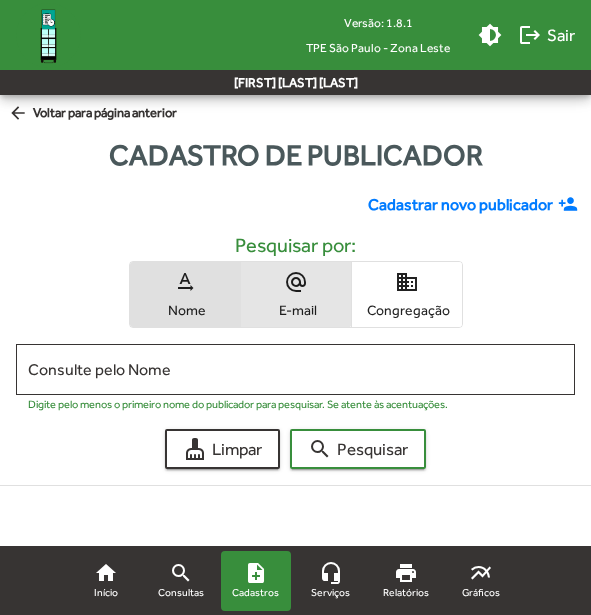 drag, startPoint x: 285, startPoint y: 286, endPoint x: 265, endPoint y: 321, distance: 40.311287 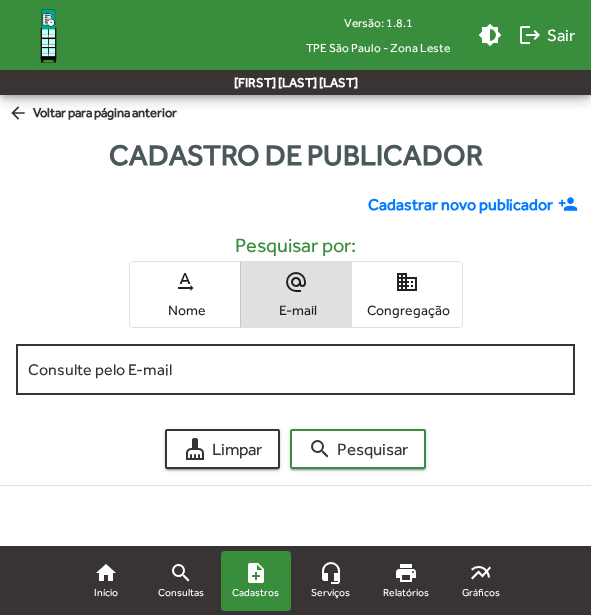 click on "Consulte pelo E-mail" at bounding box center (295, 370) 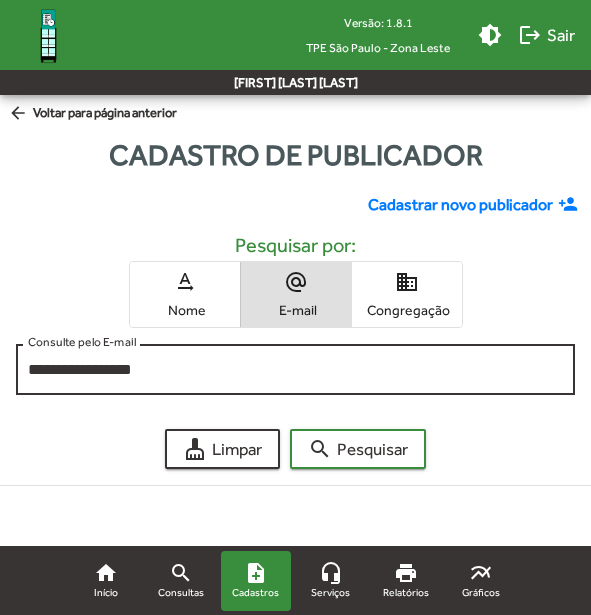 click on "**********" at bounding box center [295, 370] 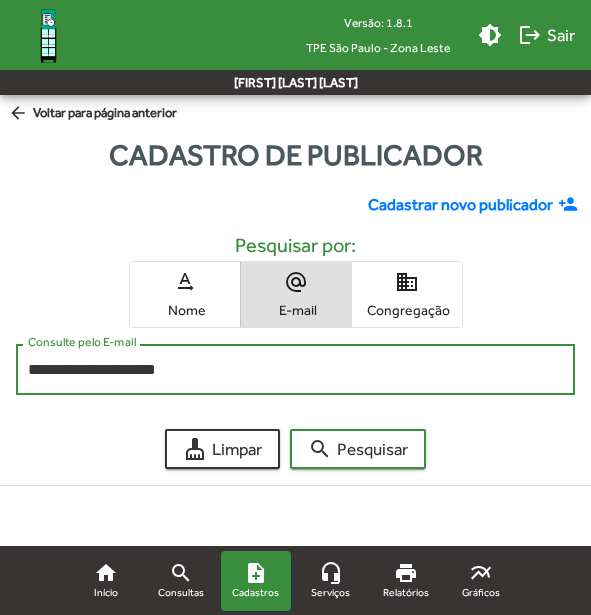 click on "**********" at bounding box center [295, 370] 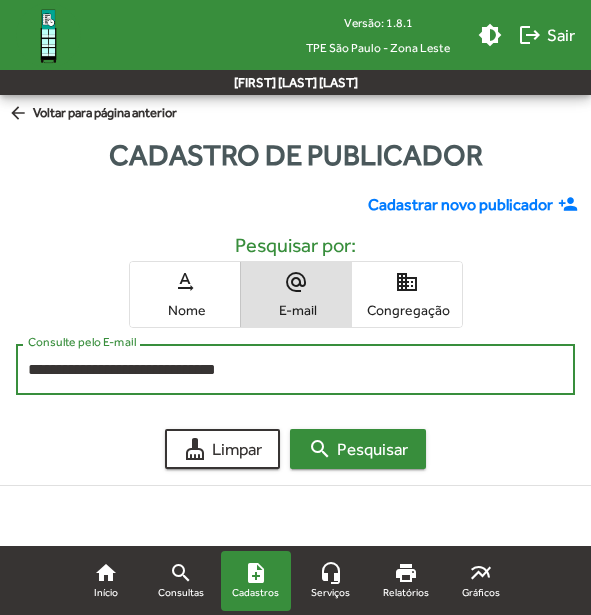 type on "**********" 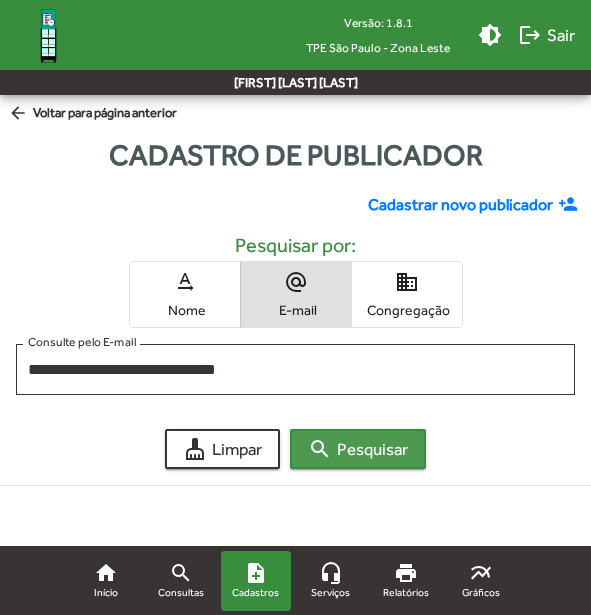 click on "search  Pesquisar" 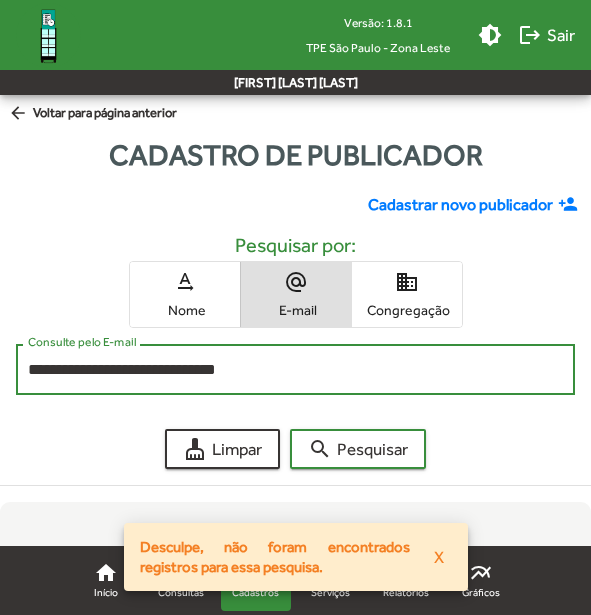 drag, startPoint x: 260, startPoint y: 370, endPoint x: 28, endPoint y: 367, distance: 232.0194 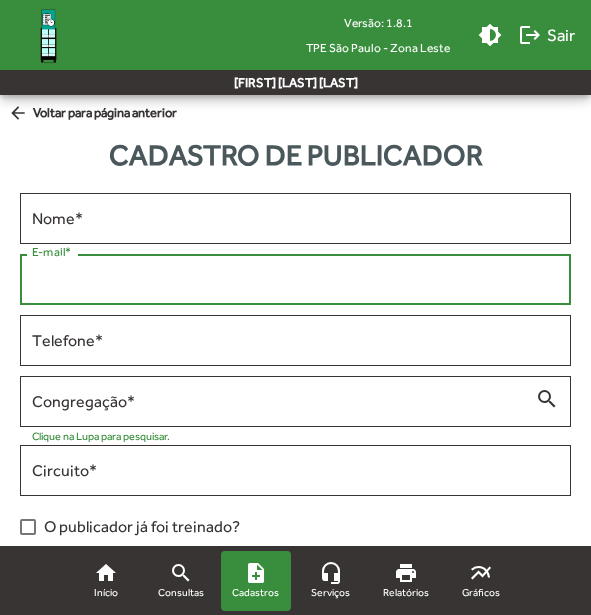 click on "E-mail  *" at bounding box center (295, 280) 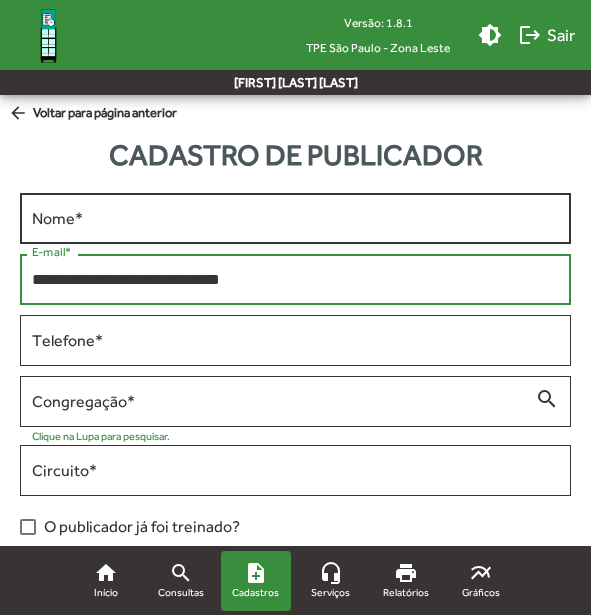 type on "**********" 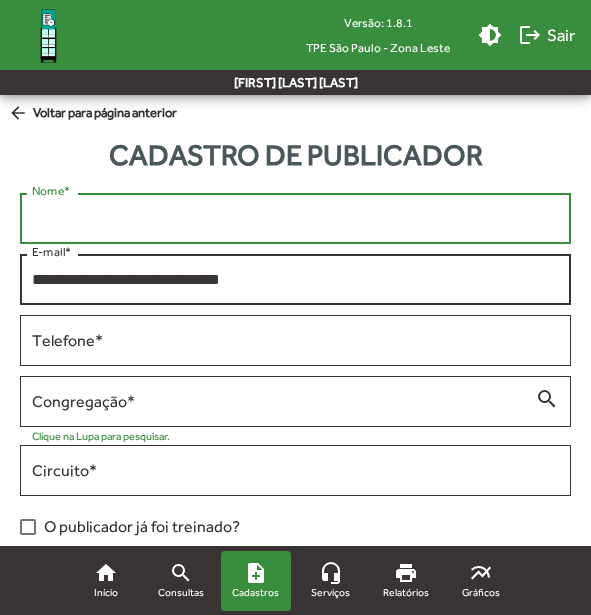 drag, startPoint x: 82, startPoint y: 221, endPoint x: 304, endPoint y: 273, distance: 228.00877 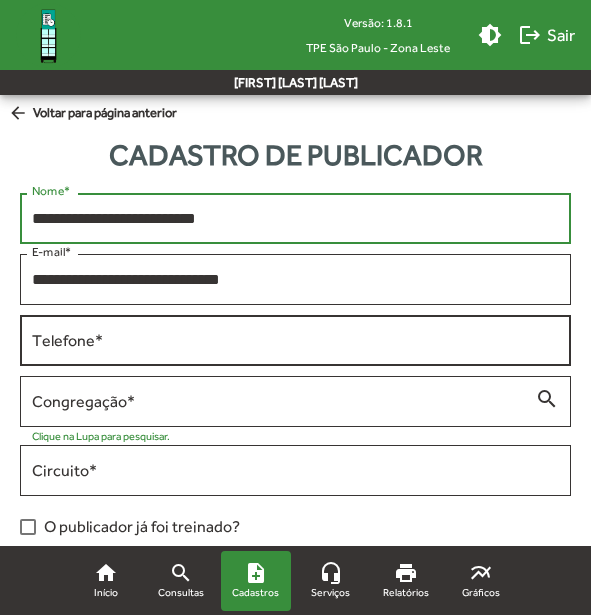 type on "**********" 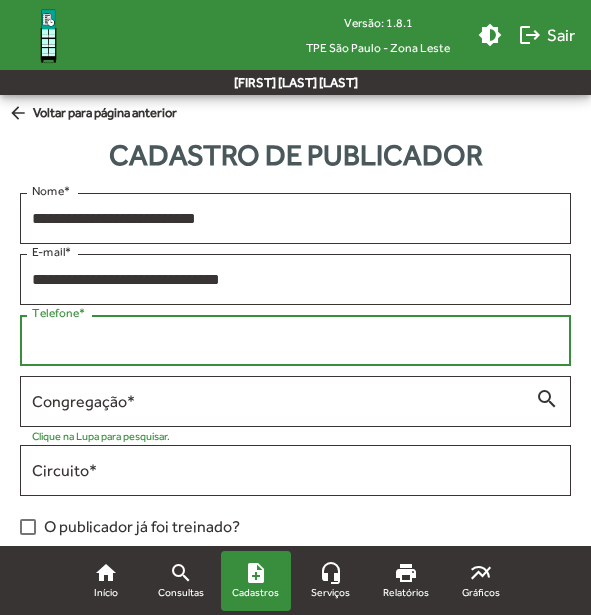 drag, startPoint x: 133, startPoint y: 336, endPoint x: 484, endPoint y: 358, distance: 351.68878 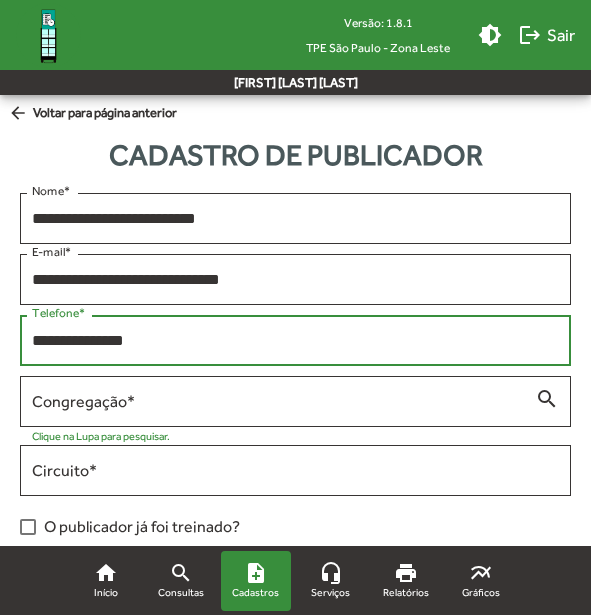 type on "**********" 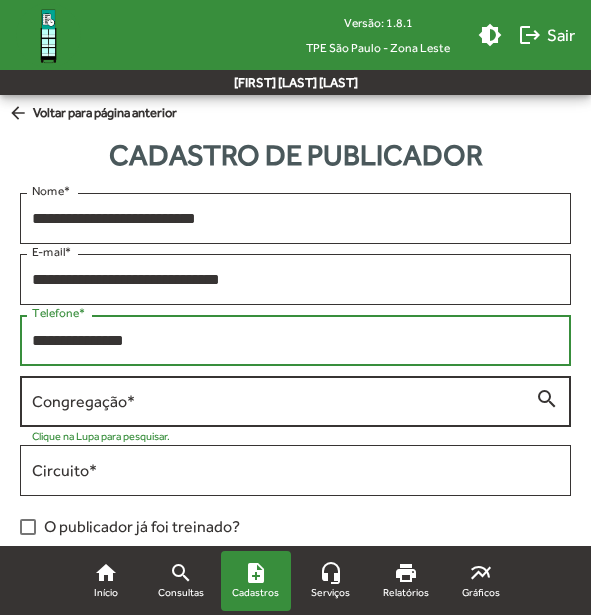 type on "**********" 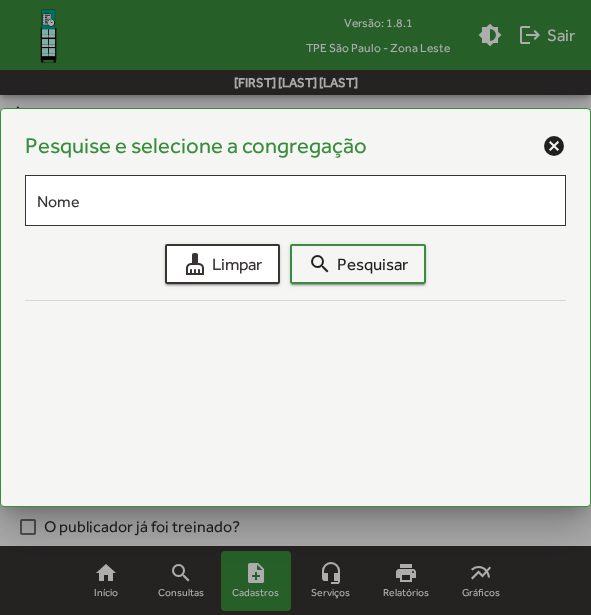 click on "Pesquise e selecione a congregação cancel Nome cleaning_services Limpar search Pesquisar" at bounding box center (295, 308) 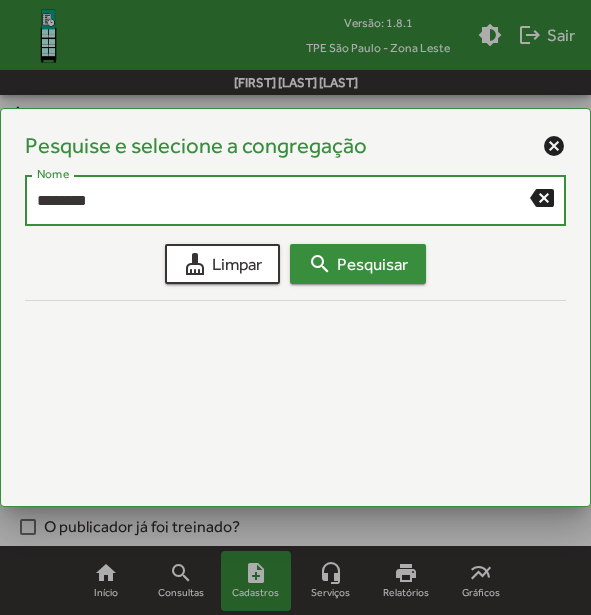type on "********" 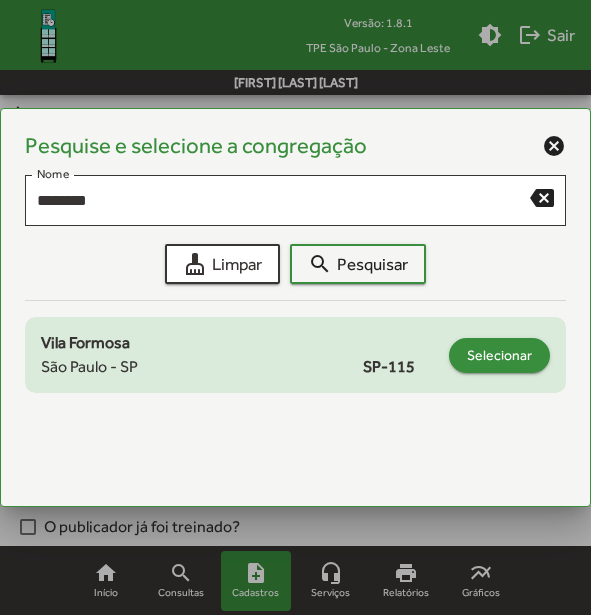 click on "Selecionar" 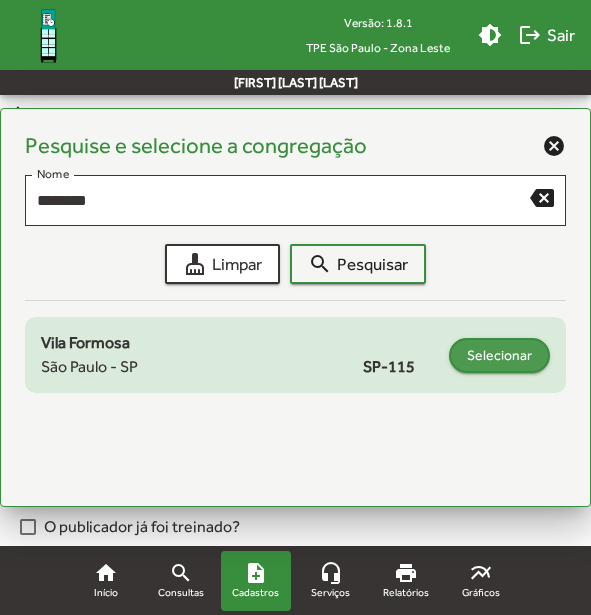 type on "**********" 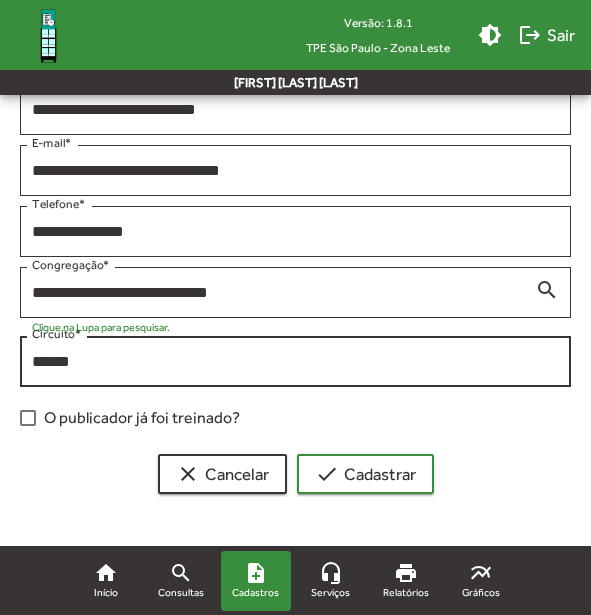 scroll, scrollTop: 111, scrollLeft: 0, axis: vertical 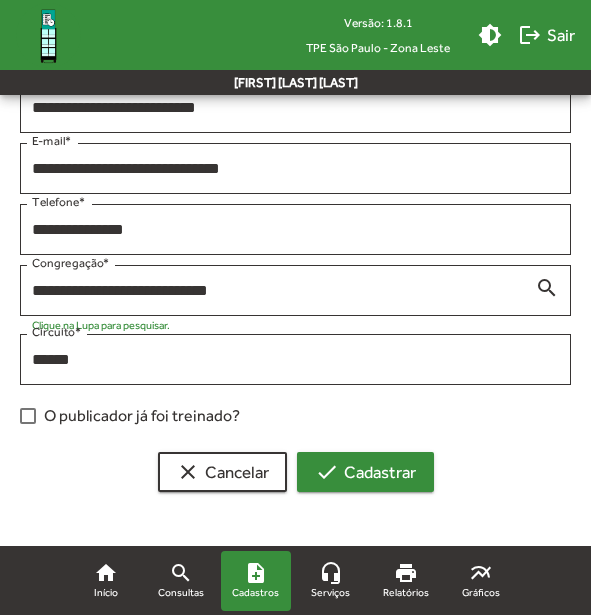 click on "check  Cadastrar" at bounding box center [365, 472] 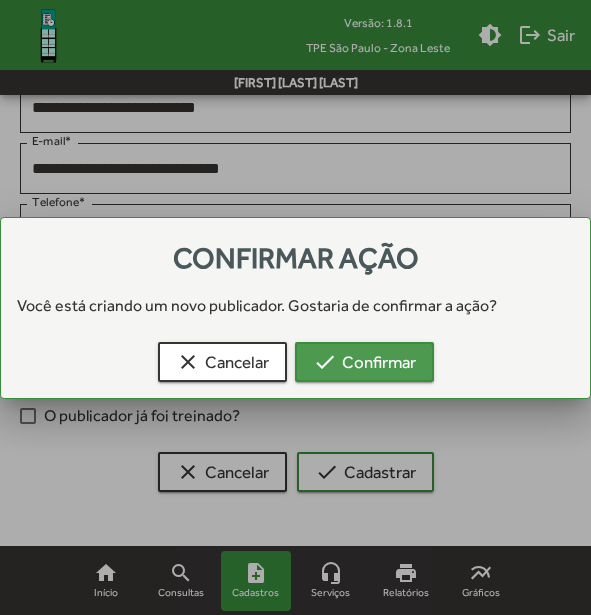 click on "check  Confirmar" at bounding box center [364, 362] 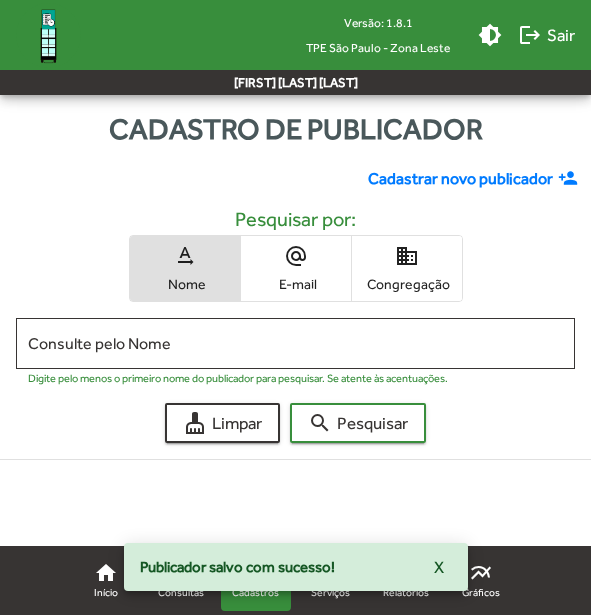 scroll, scrollTop: 0, scrollLeft: 0, axis: both 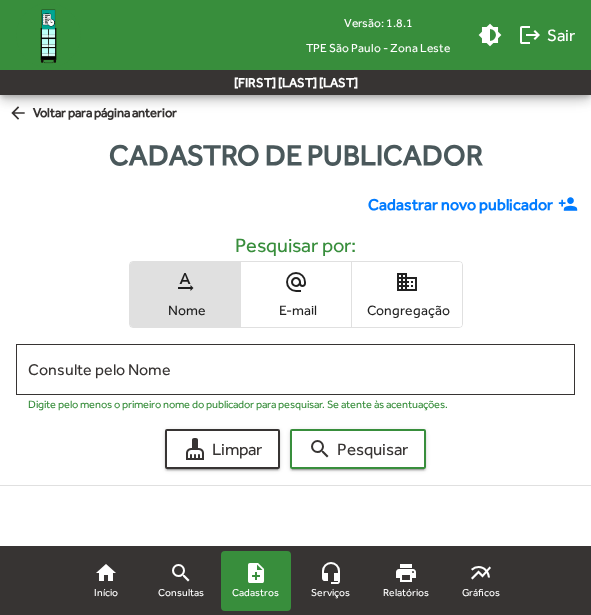 click on "alternate_email E-mail" at bounding box center (296, 294) 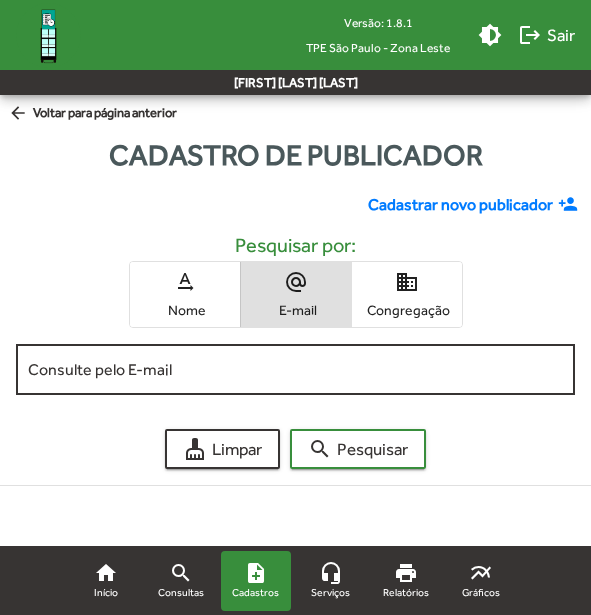 click on "Consulte pelo E-mail" 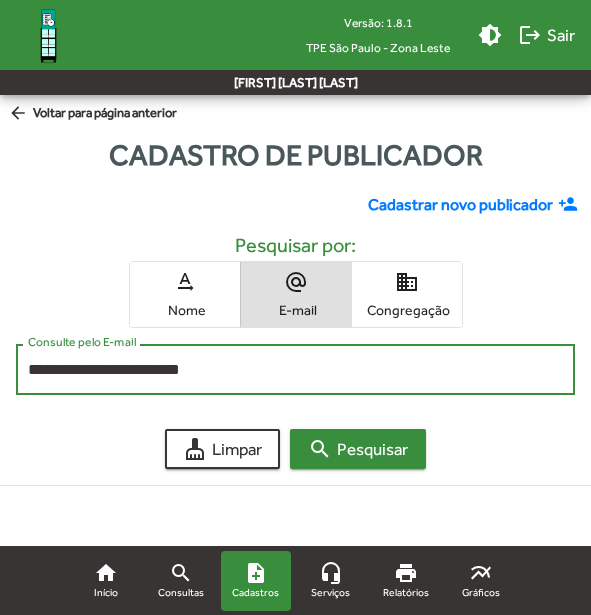 click on "search  Pesquisar" 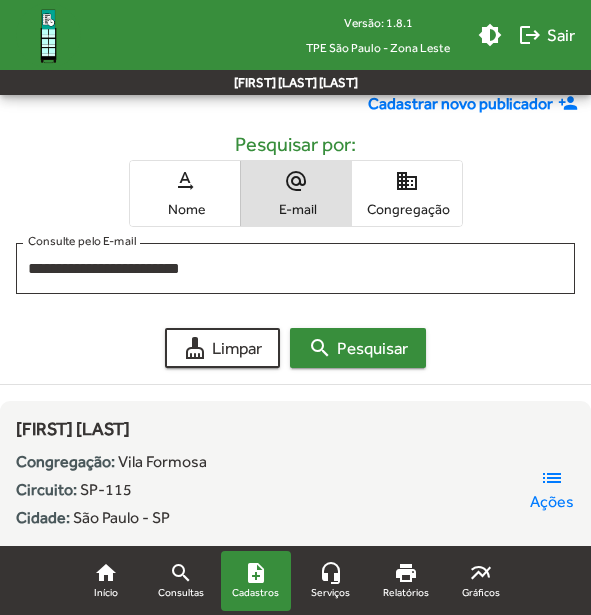 scroll, scrollTop: 205, scrollLeft: 0, axis: vertical 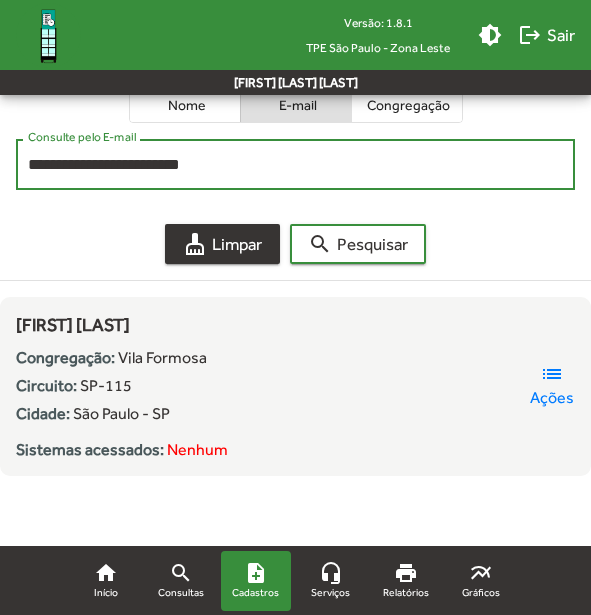 drag, startPoint x: 269, startPoint y: 161, endPoint x: 163, endPoint y: 227, distance: 124.86793 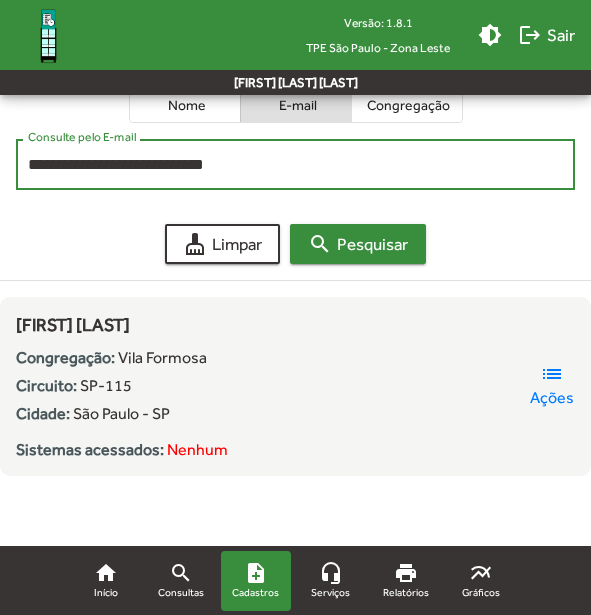 type on "**********" 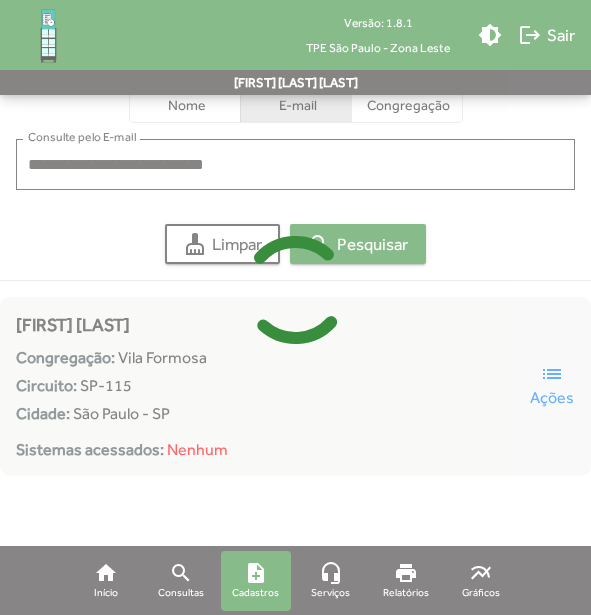 scroll, scrollTop: 69, scrollLeft: 0, axis: vertical 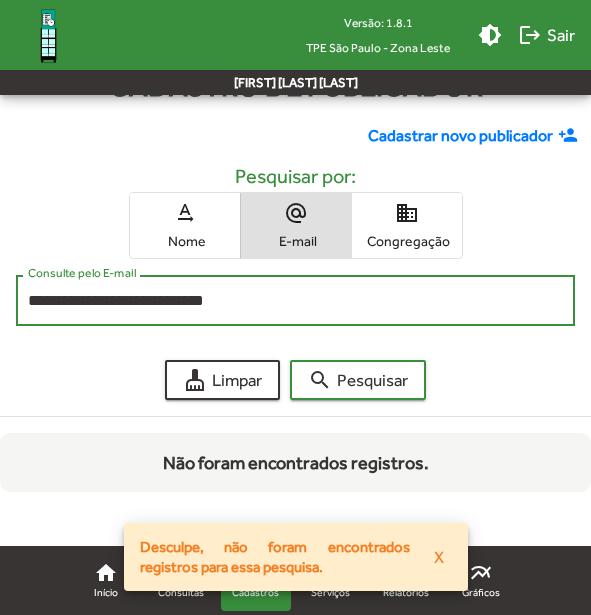 drag, startPoint x: 265, startPoint y: 298, endPoint x: 26, endPoint y: 297, distance: 239.00209 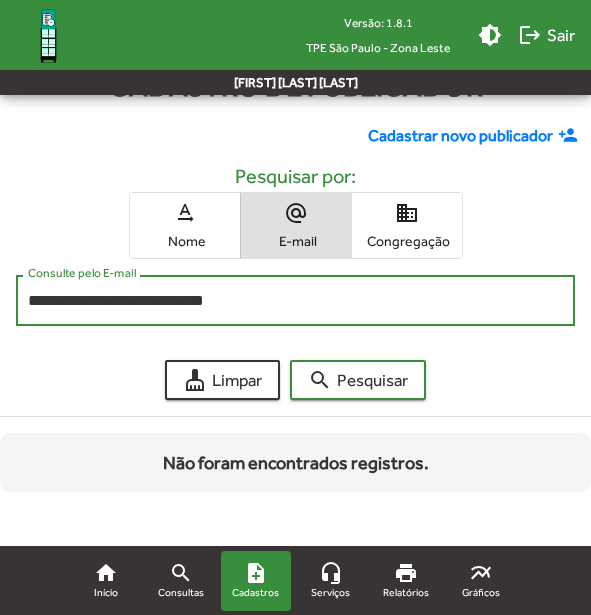 click on "**********" at bounding box center (295, 301) 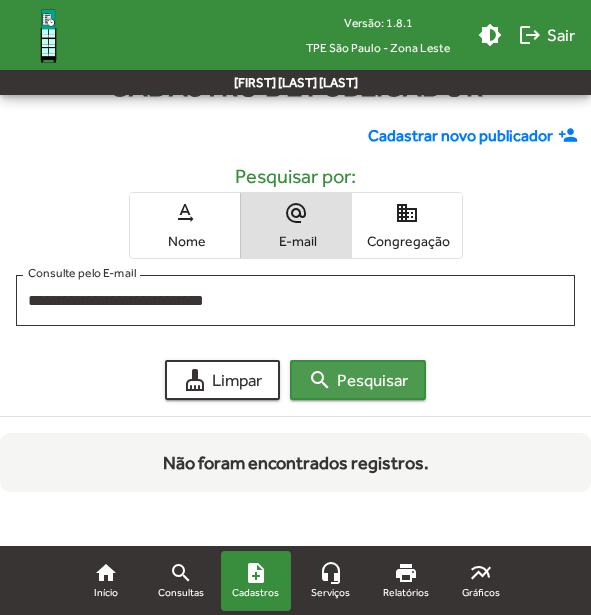 click on "search  Pesquisar" 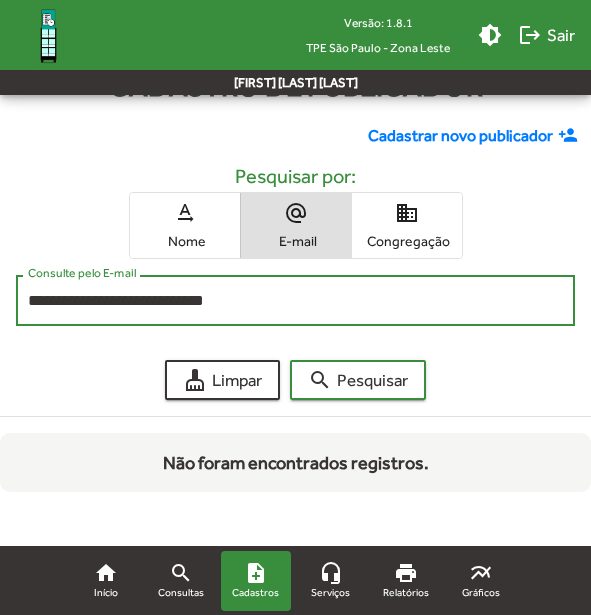 drag, startPoint x: 273, startPoint y: 299, endPoint x: 14, endPoint y: 305, distance: 259.0695 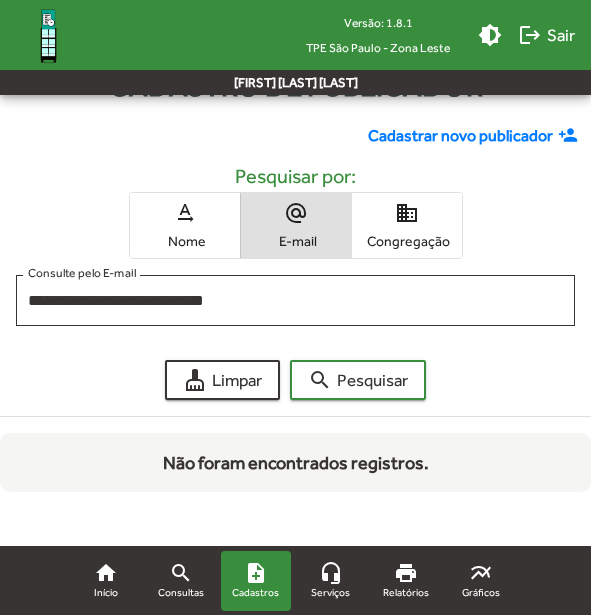 click on "Cadastrar novo publicador" 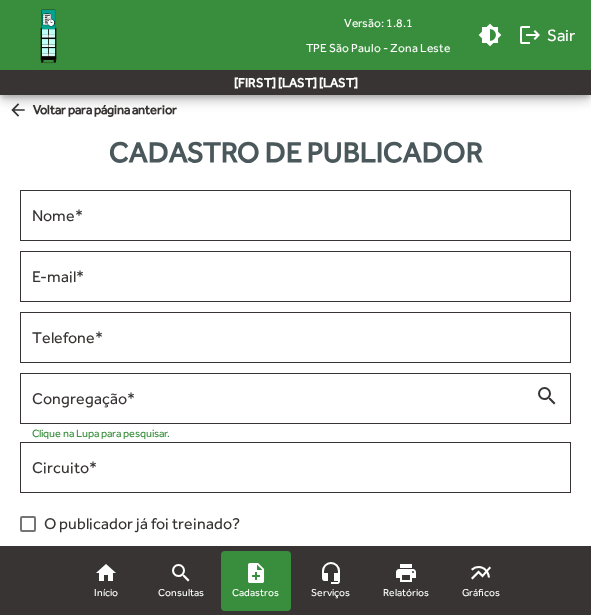 scroll, scrollTop: 0, scrollLeft: 0, axis: both 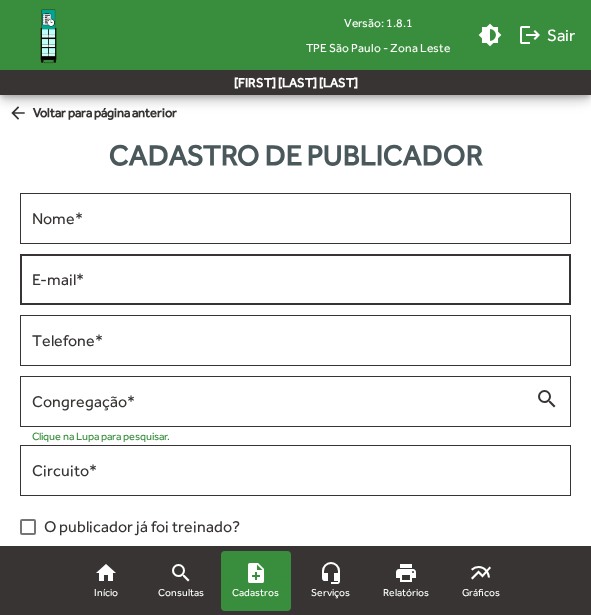 click on "E-mail  *" at bounding box center (295, 280) 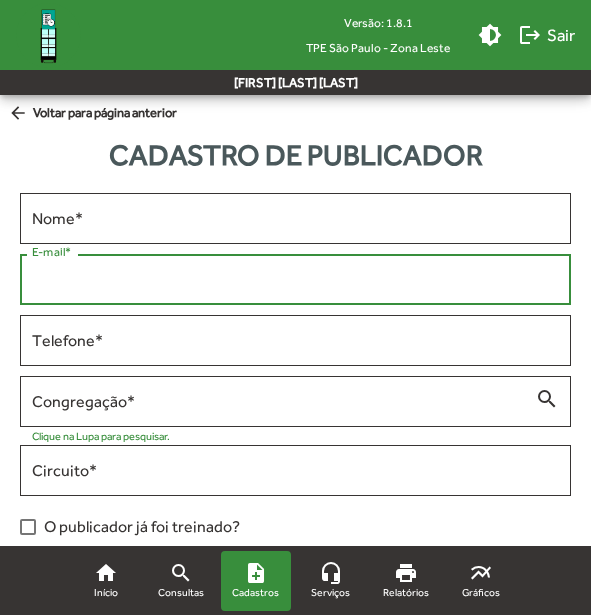 paste on "**********" 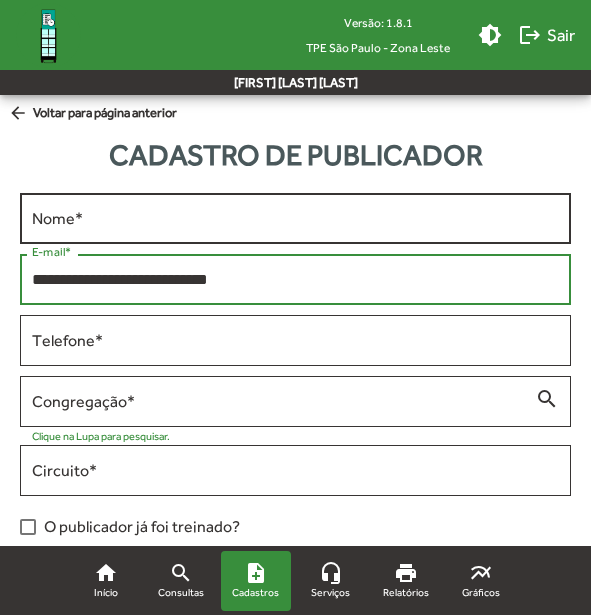 type on "**********" 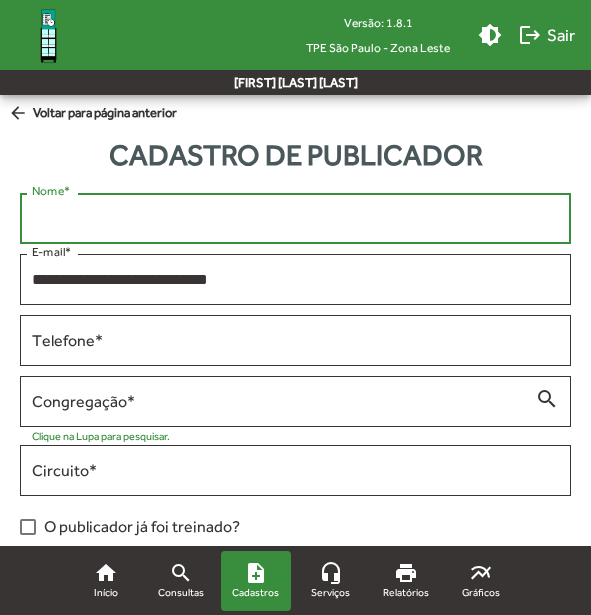 drag, startPoint x: 54, startPoint y: 219, endPoint x: 384, endPoint y: 370, distance: 362.9063 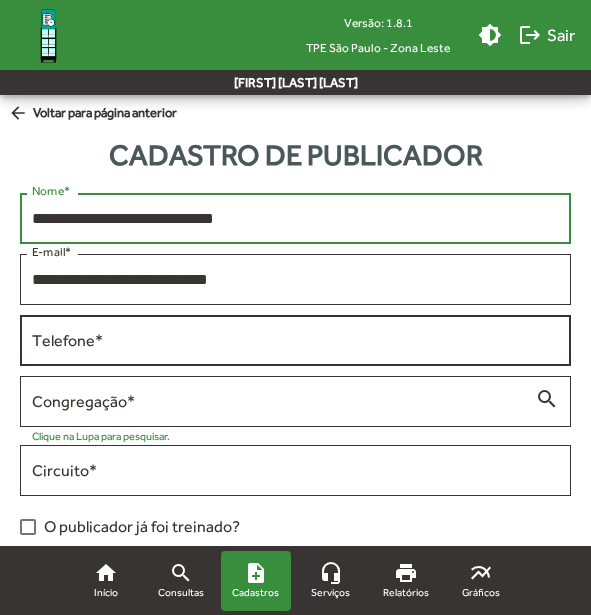 type on "**********" 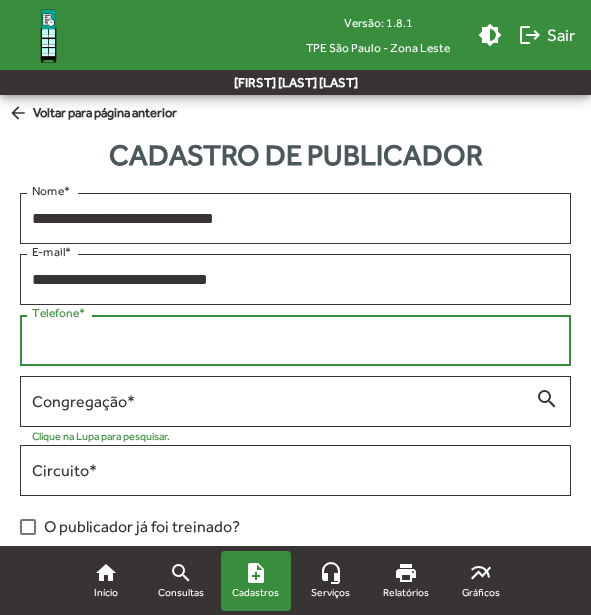 drag, startPoint x: 220, startPoint y: 345, endPoint x: 586, endPoint y: 477, distance: 389.07584 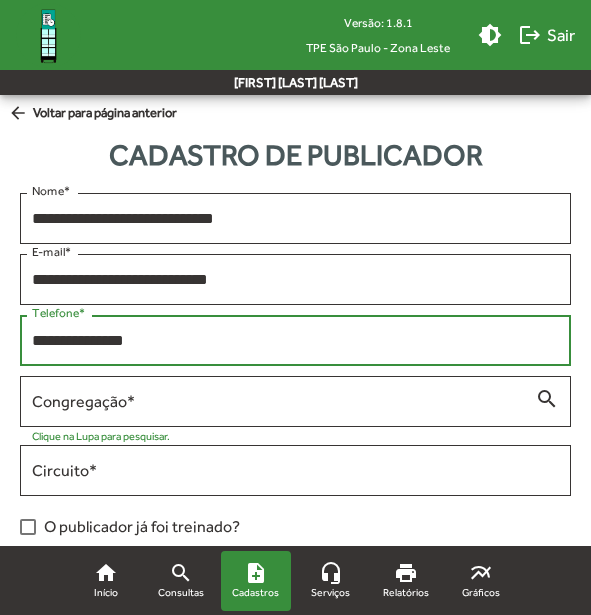 click on "**********" at bounding box center (295, 341) 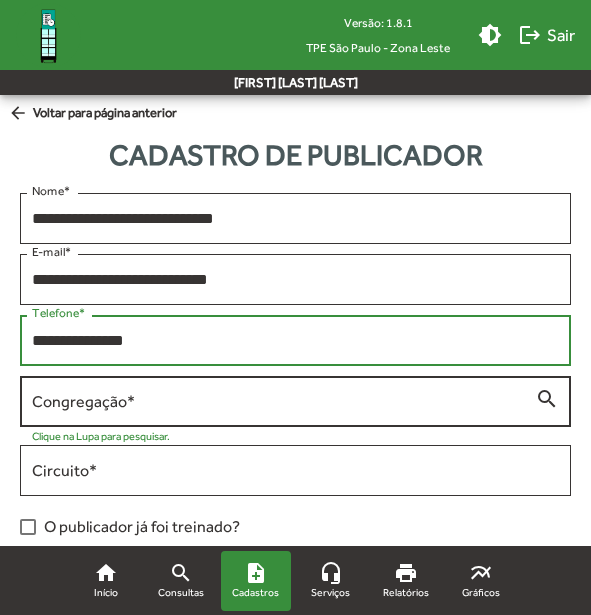 type on "**********" 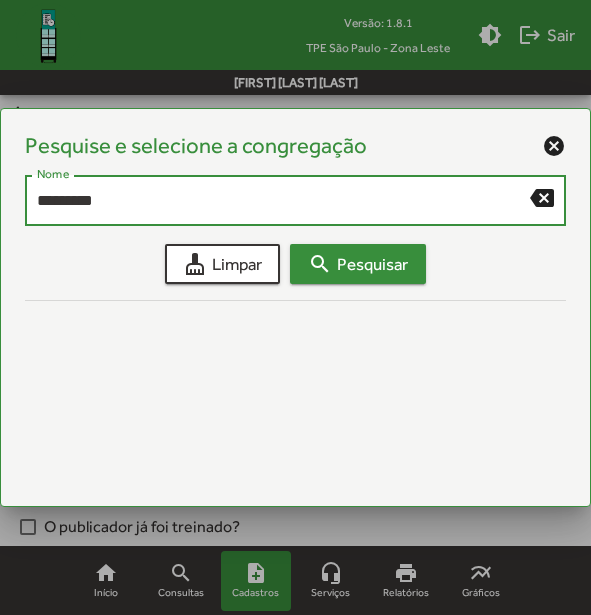 type on "*********" 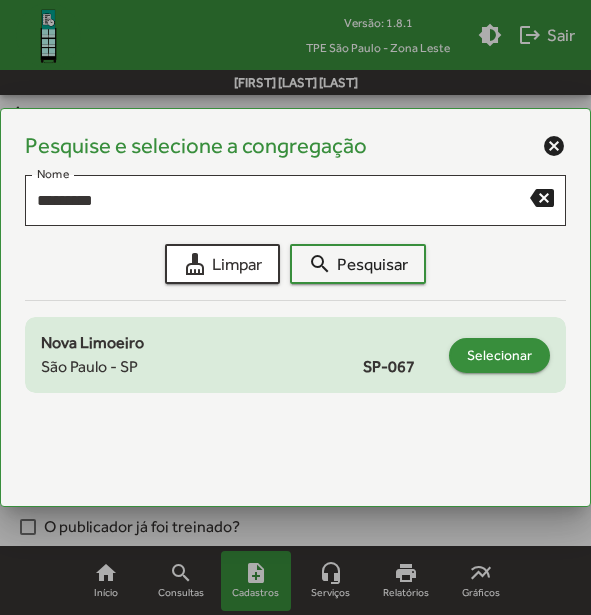 click on "Selecionar" 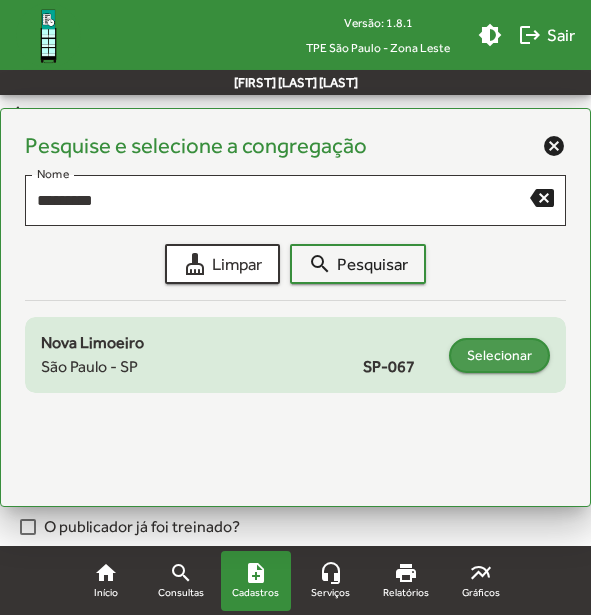 type on "**********" 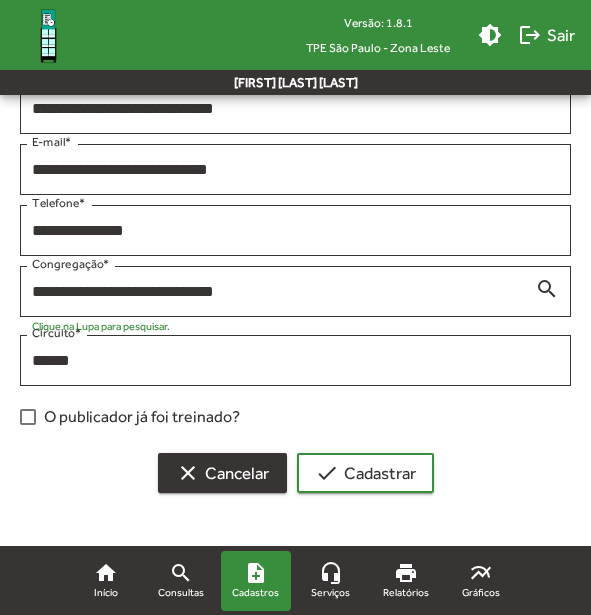 scroll, scrollTop: 111, scrollLeft: 0, axis: vertical 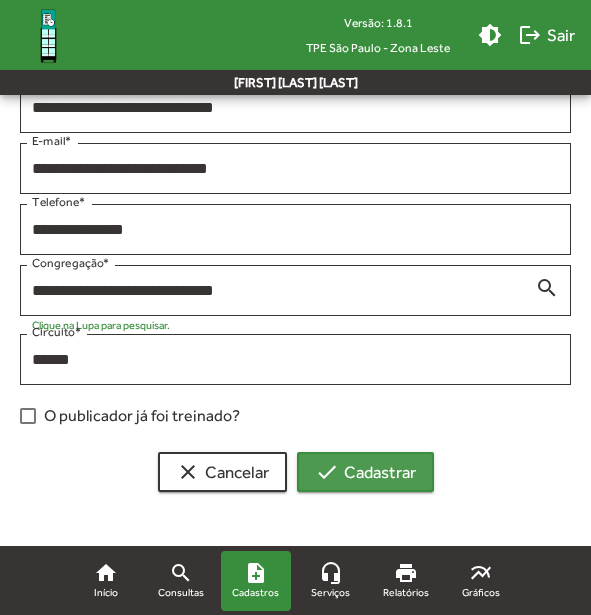 click on "check  Cadastrar" at bounding box center [365, 472] 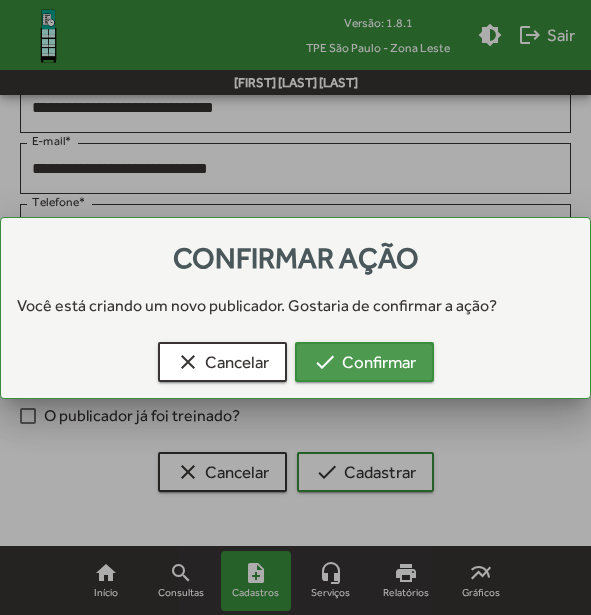 click on "check  Confirmar" at bounding box center [364, 362] 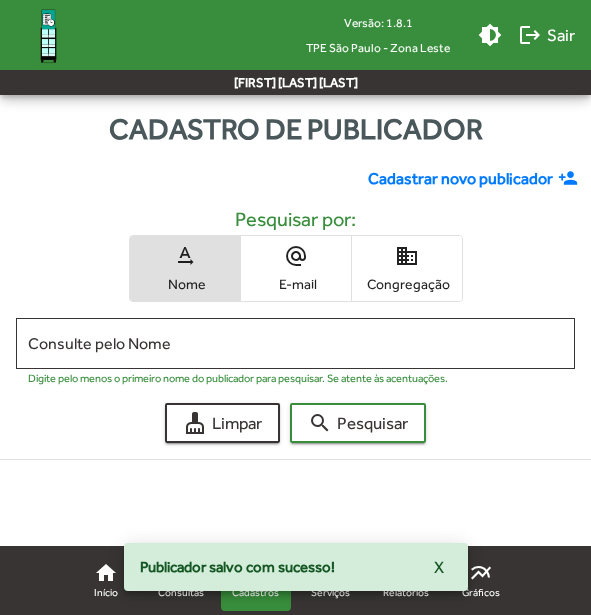 scroll, scrollTop: 0, scrollLeft: 0, axis: both 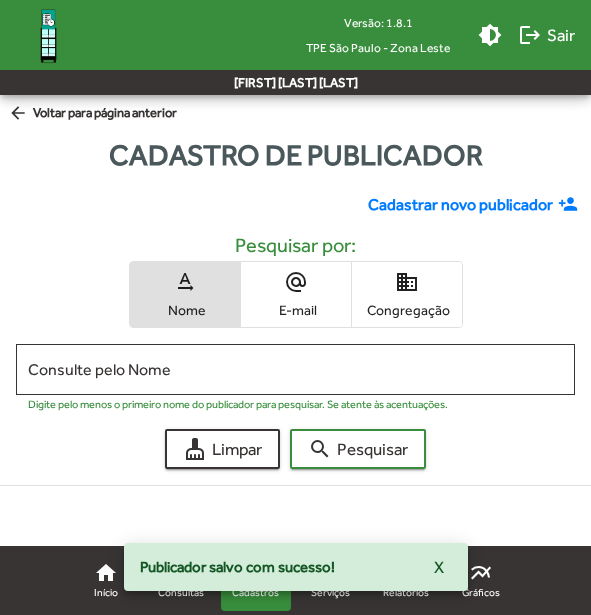 click on "alternate_email E-mail" at bounding box center (296, 294) 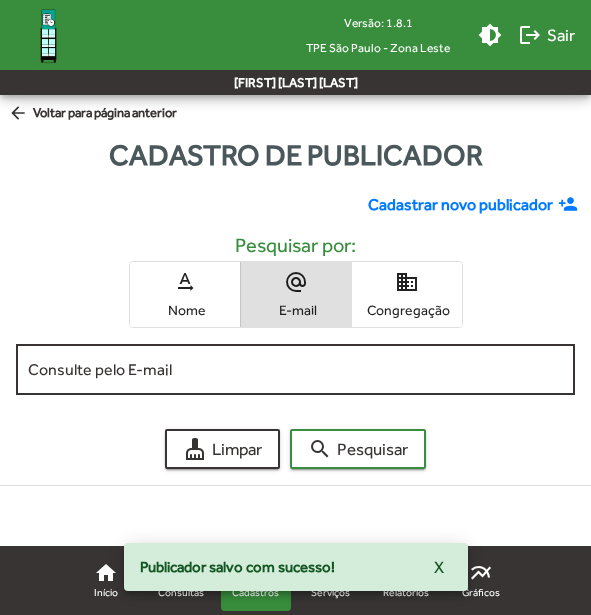 click on "Consulte pelo E-mail" at bounding box center (295, 370) 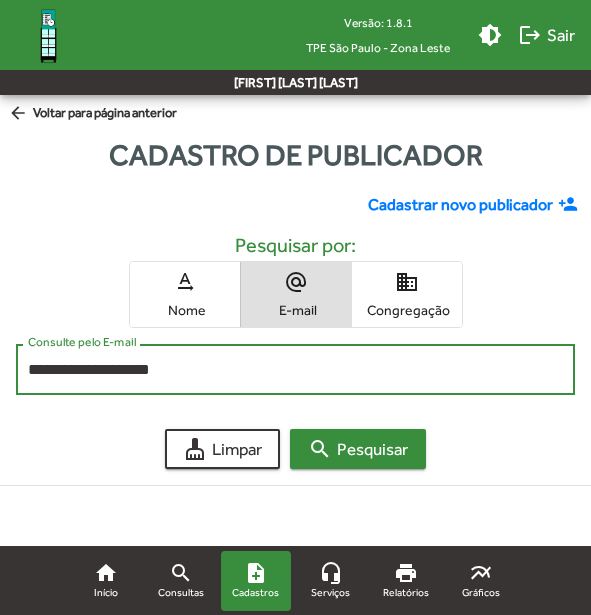 type on "**********" 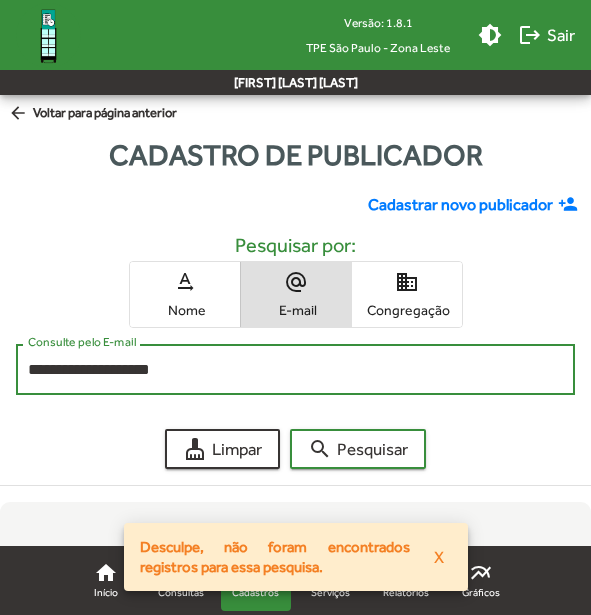 click on "**********" at bounding box center (295, 370) 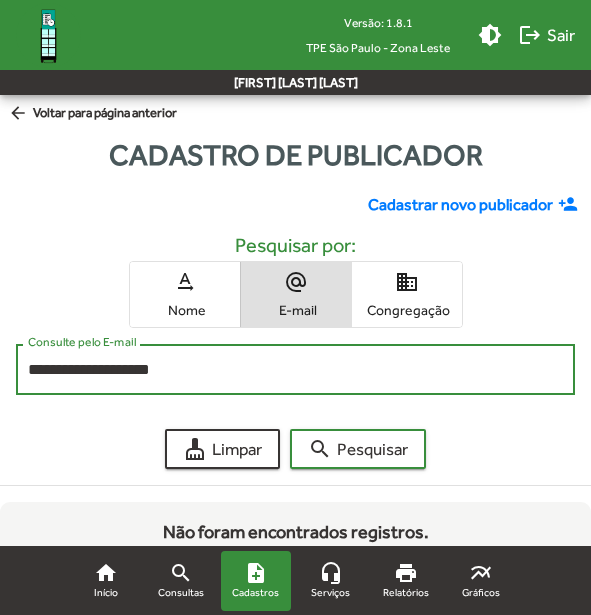drag, startPoint x: 204, startPoint y: 369, endPoint x: 6, endPoint y: 376, distance: 198.1237 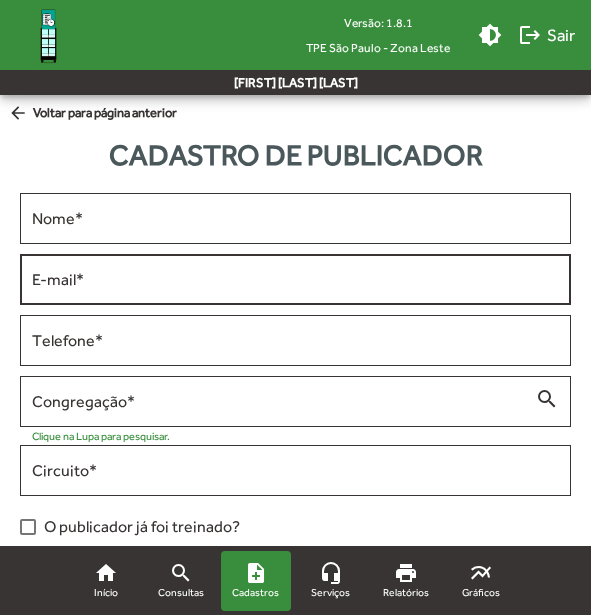 click on "E-mail  *" at bounding box center [295, 280] 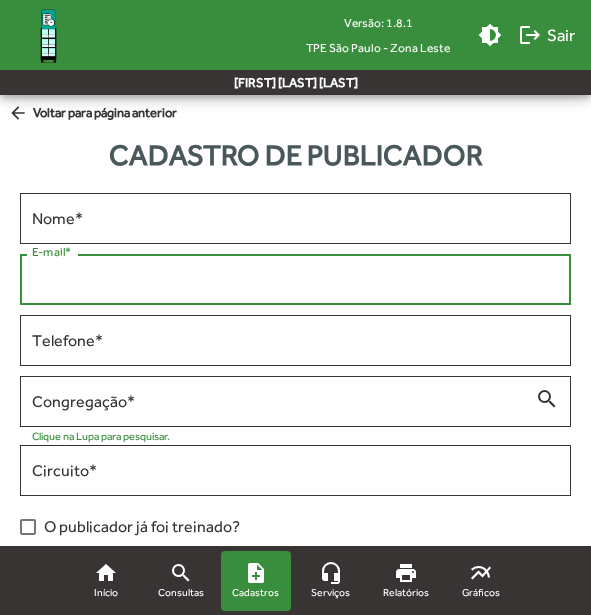 paste on "**********" 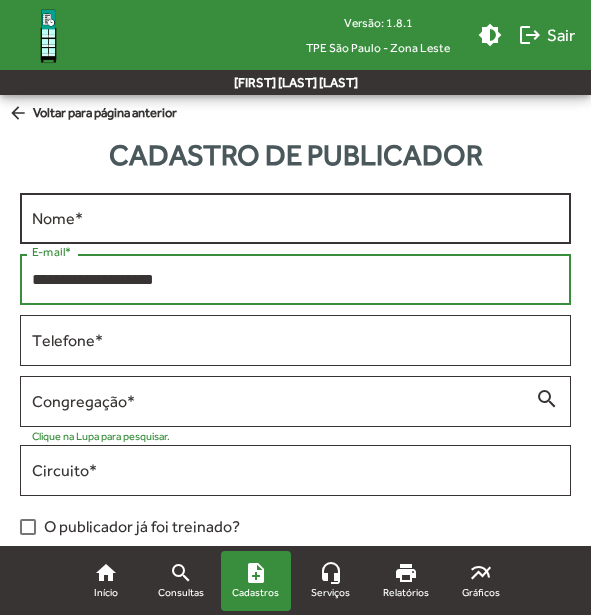 type on "**********" 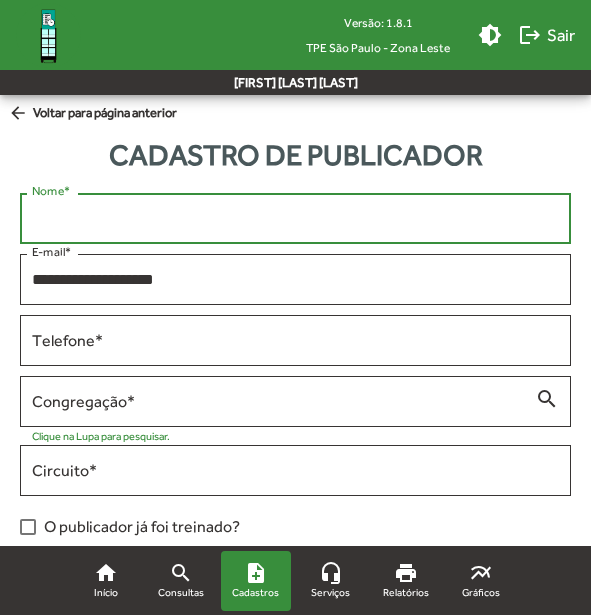 drag, startPoint x: 88, startPoint y: 215, endPoint x: 590, endPoint y: 244, distance: 502.83694 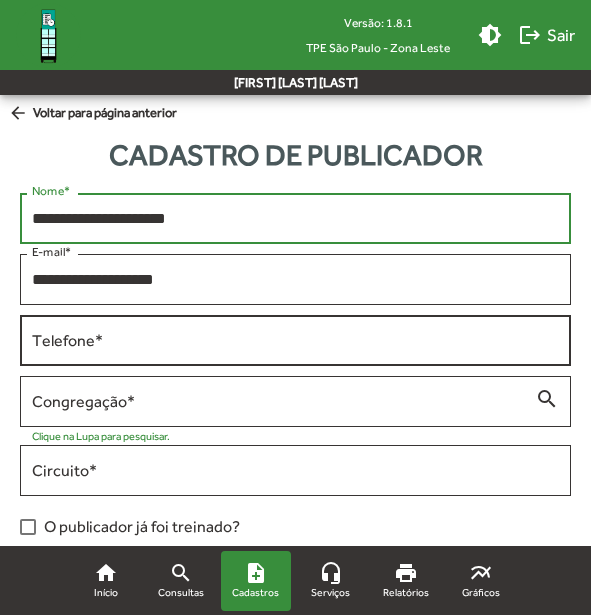 type on "**********" 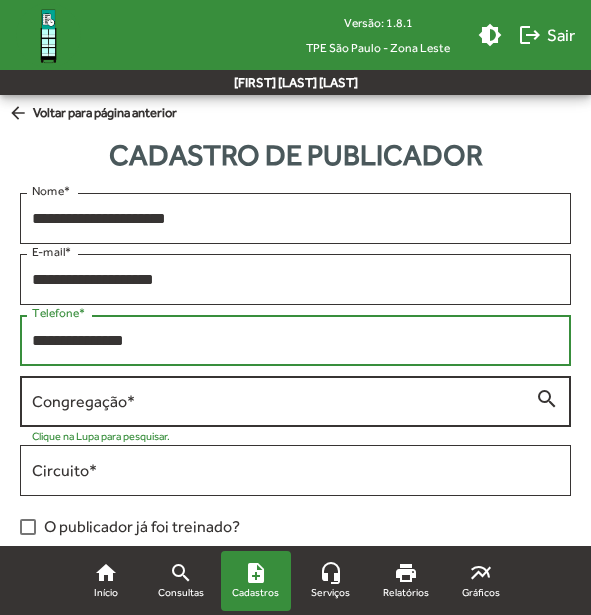 type on "**********" 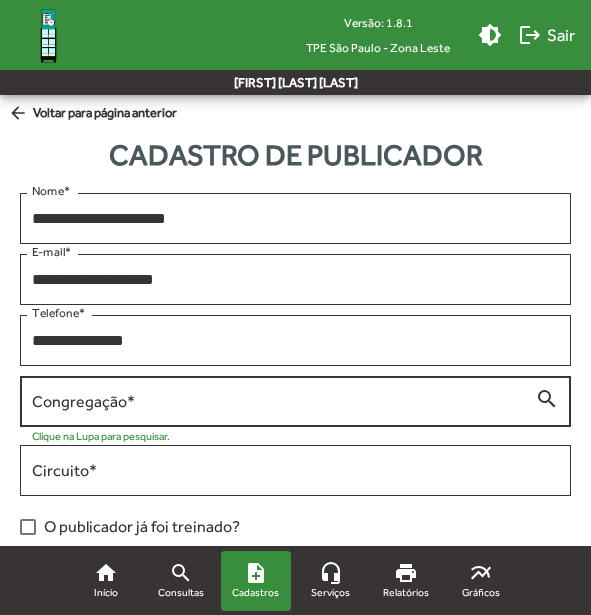 click on "Congregação  *" at bounding box center (283, 402) 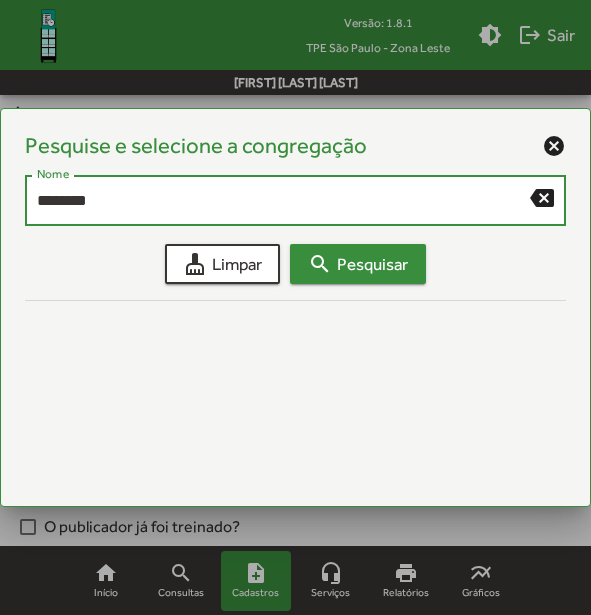 type on "********" 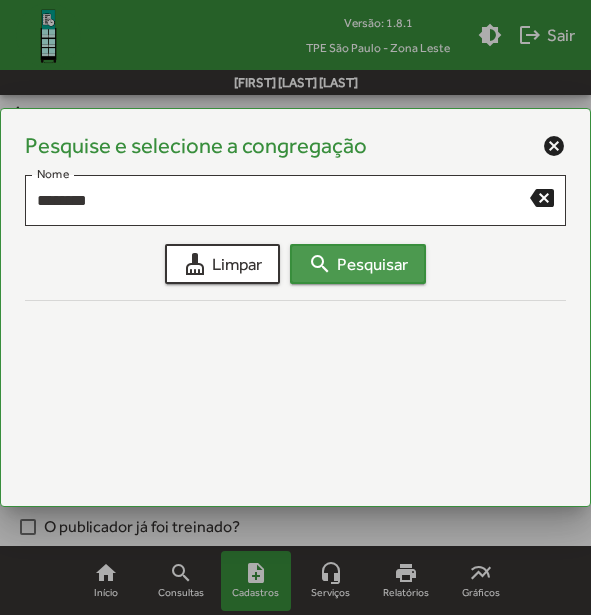 click on "search  Pesquisar" at bounding box center (358, 264) 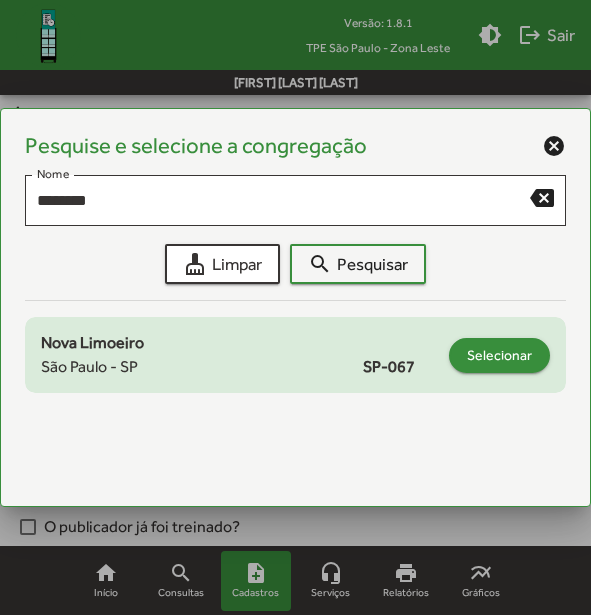 click on "Selecionar" 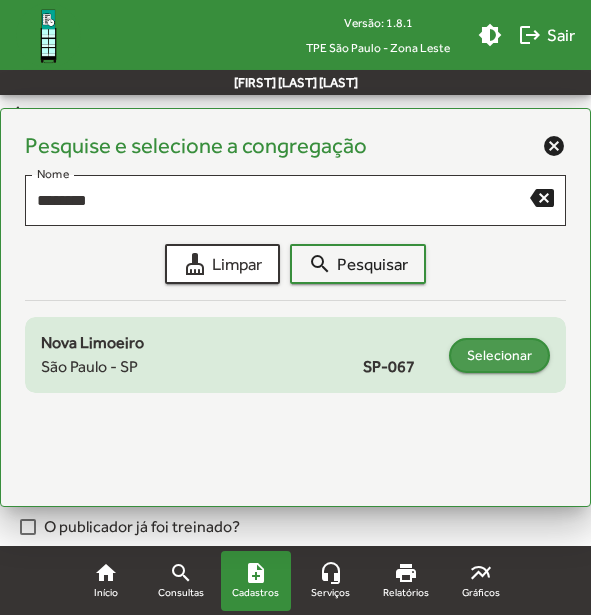 type on "**********" 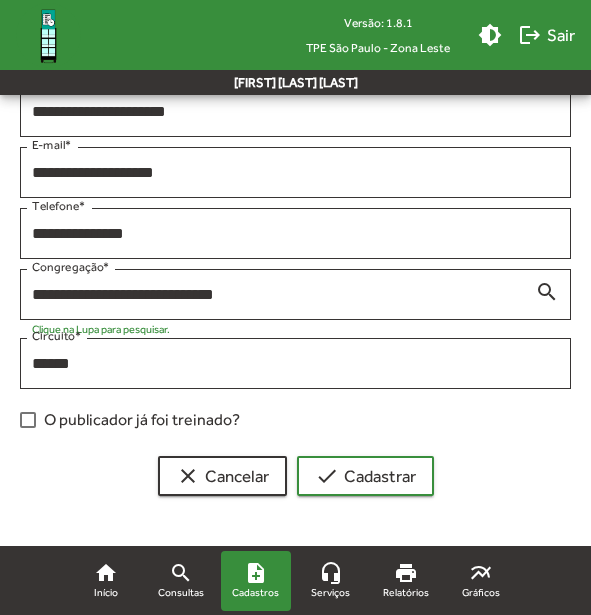scroll, scrollTop: 111, scrollLeft: 0, axis: vertical 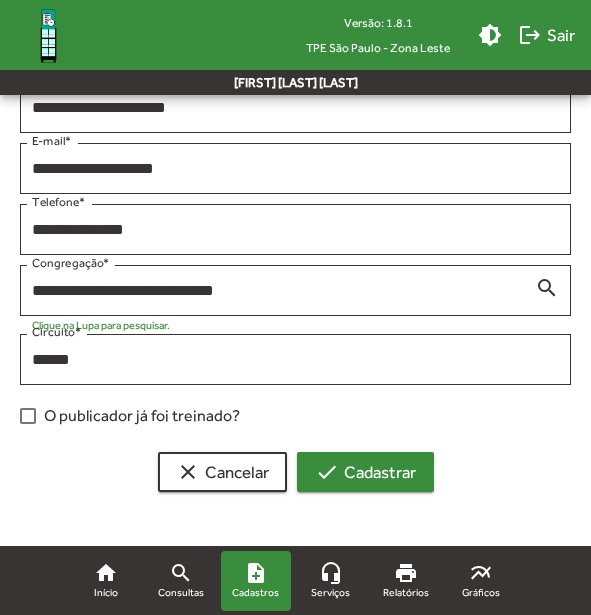 drag, startPoint x: 333, startPoint y: 468, endPoint x: 324, endPoint y: 455, distance: 15.811388 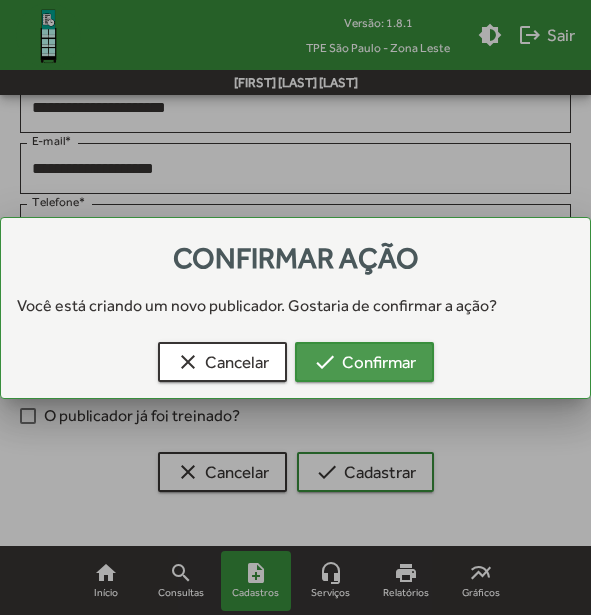 click on "check  Confirmar" at bounding box center [364, 362] 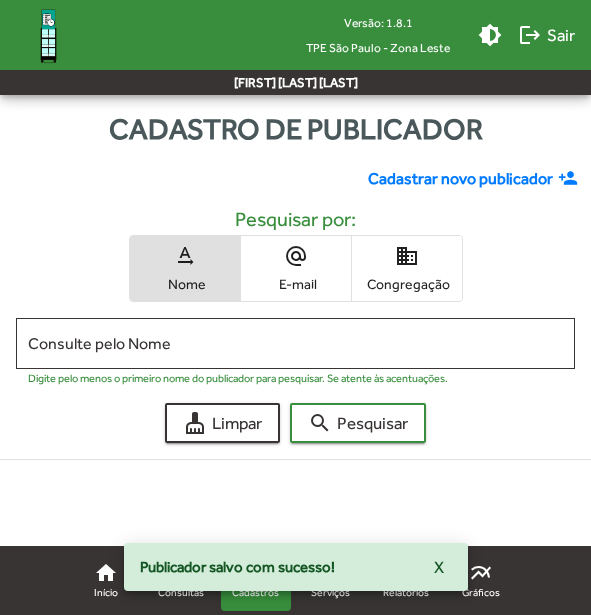 scroll, scrollTop: 0, scrollLeft: 0, axis: both 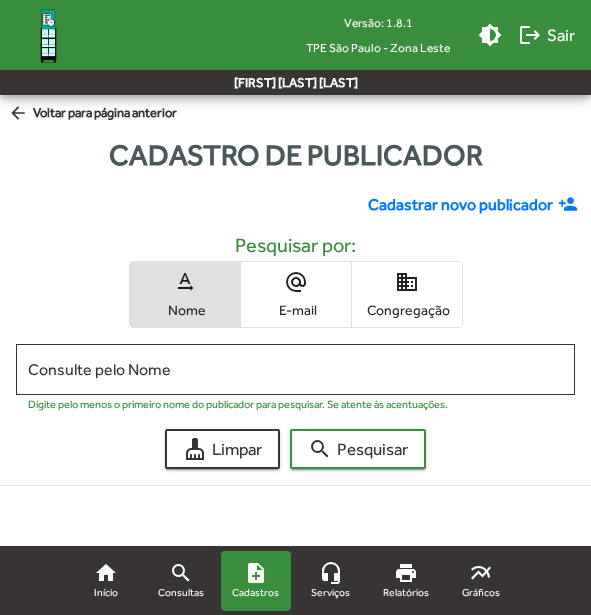 click on "alternate_email E-mail" at bounding box center (296, 294) 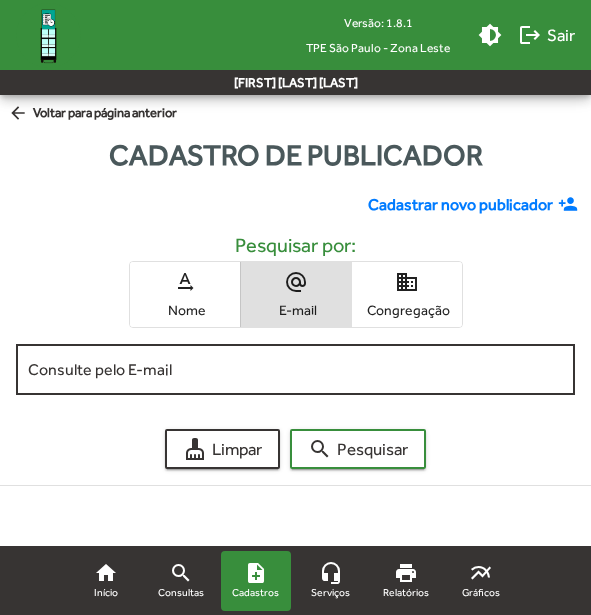 click on "Consulte pelo E-mail" 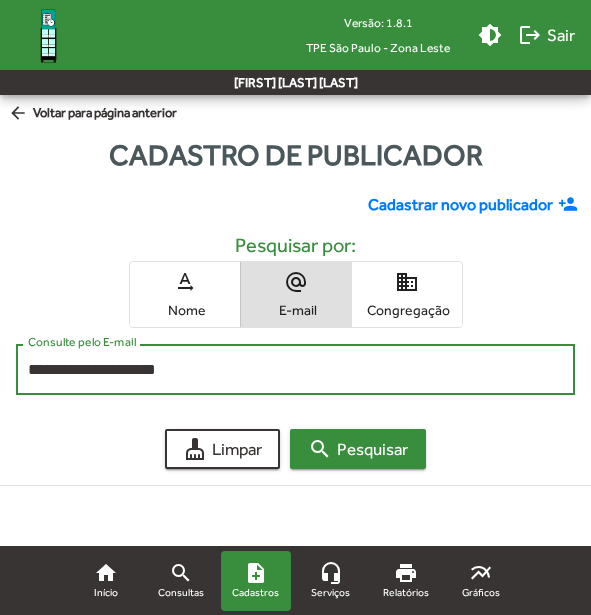 type on "**********" 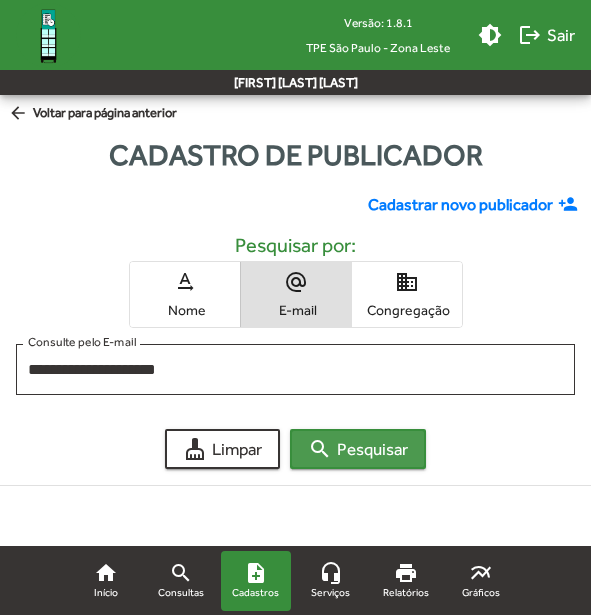 click on "search  Pesquisar" 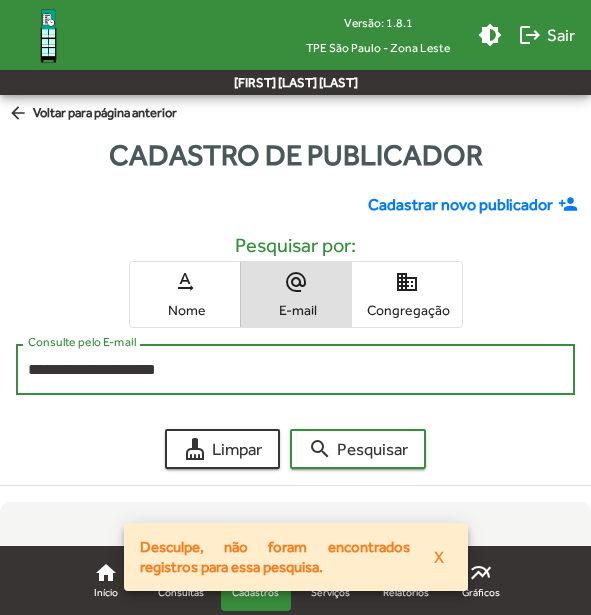 drag, startPoint x: 180, startPoint y: 364, endPoint x: -8, endPoint y: 347, distance: 188.76706 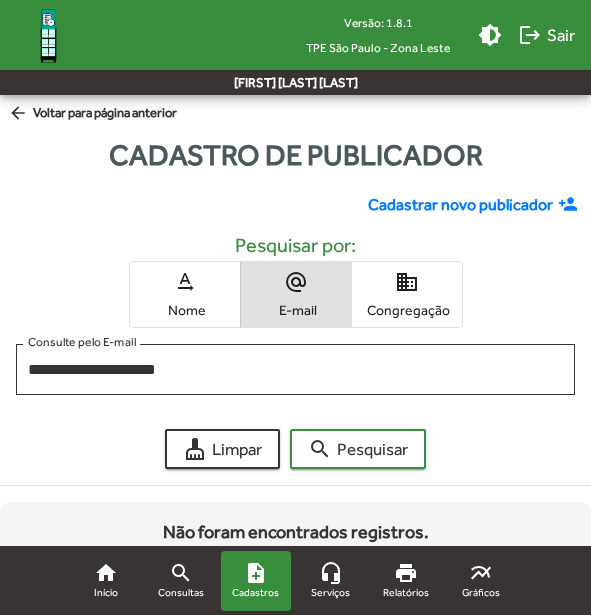 click on "Cadastrar novo publicador" 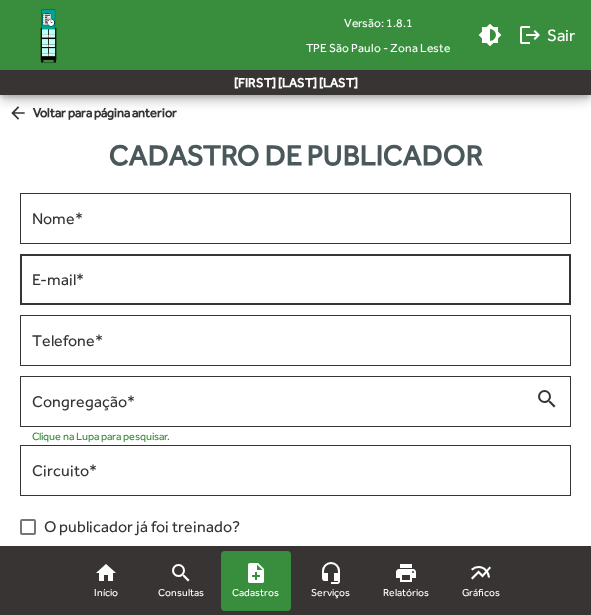 click on "E-mail  *" at bounding box center [295, 280] 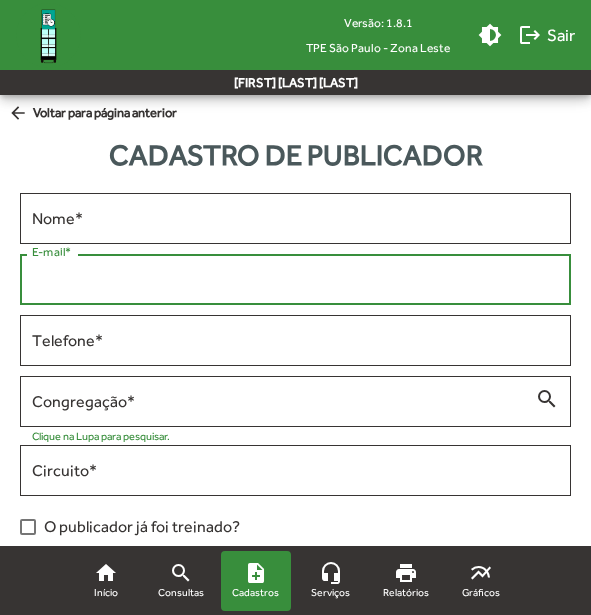 paste on "**********" 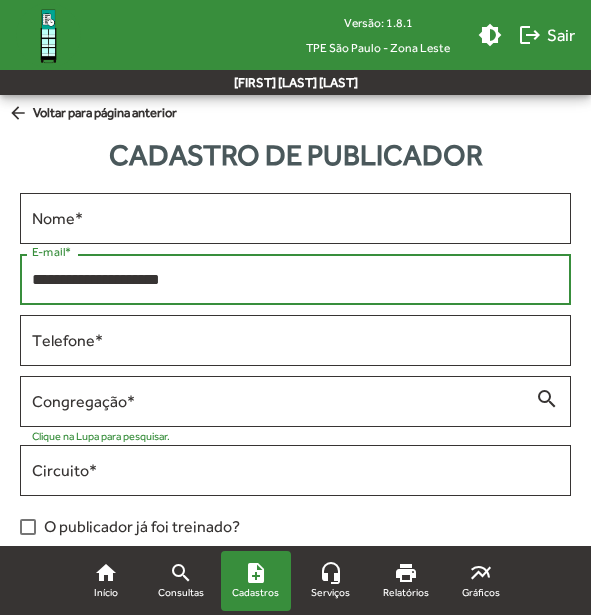 click on "**********" at bounding box center [295, 277] 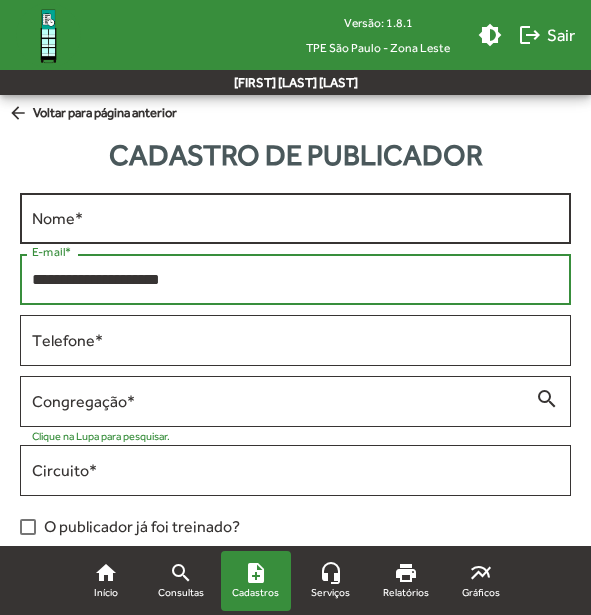 type on "**********" 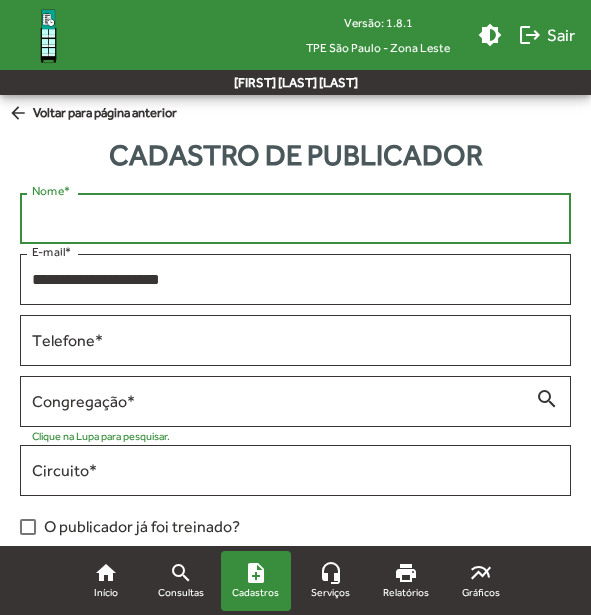 click on "Nome  *" at bounding box center (295, 219) 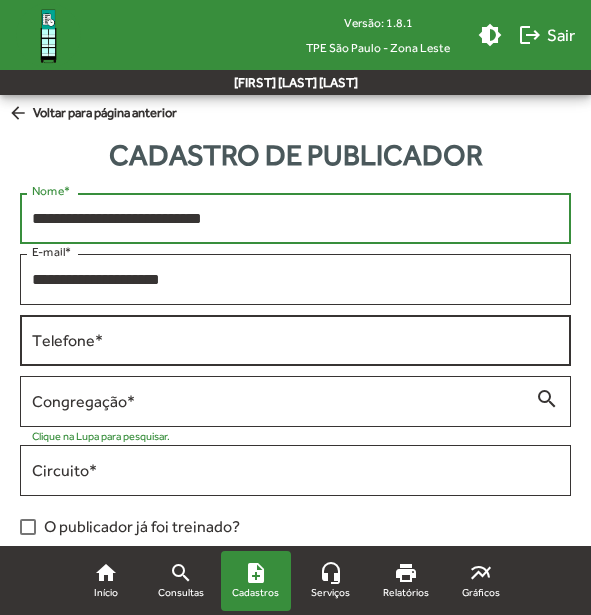 type on "**********" 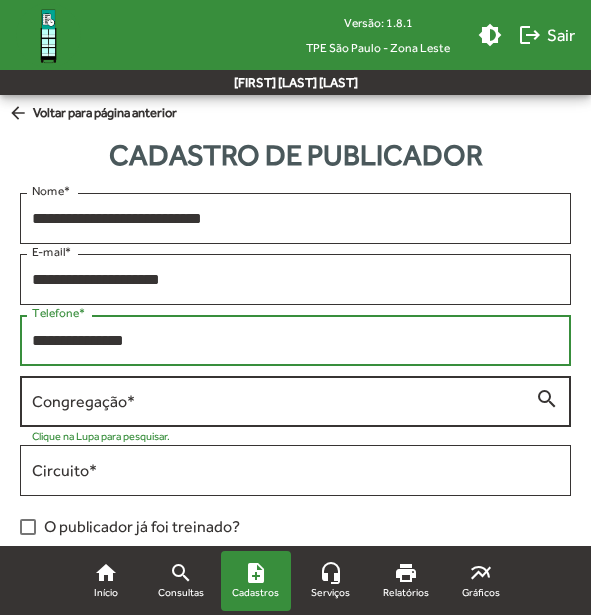 type on "**********" 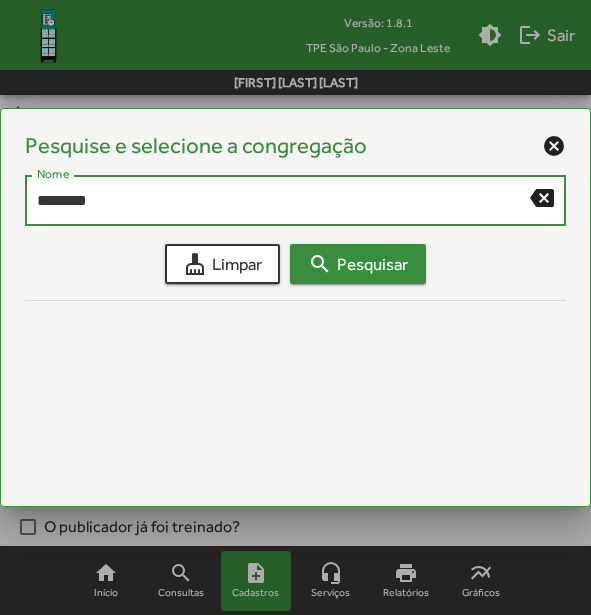 type on "********" 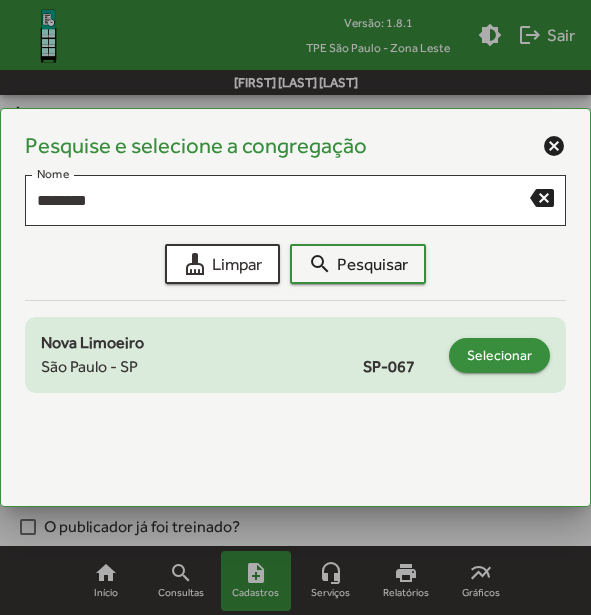 click on "Selecionar" 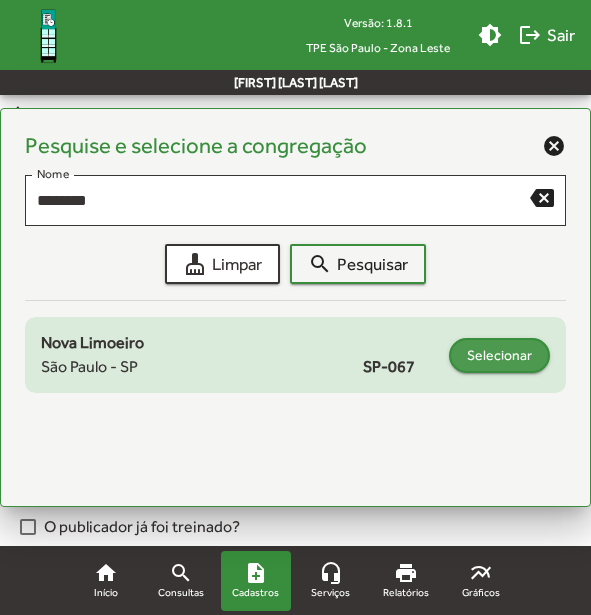 type on "**********" 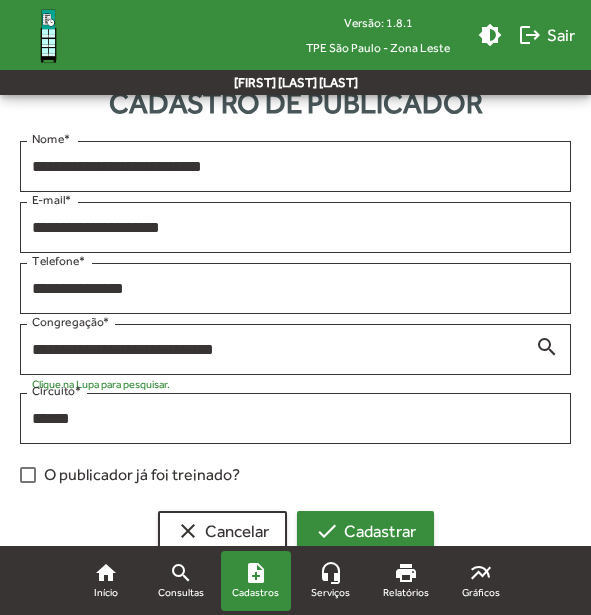 scroll, scrollTop: 111, scrollLeft: 0, axis: vertical 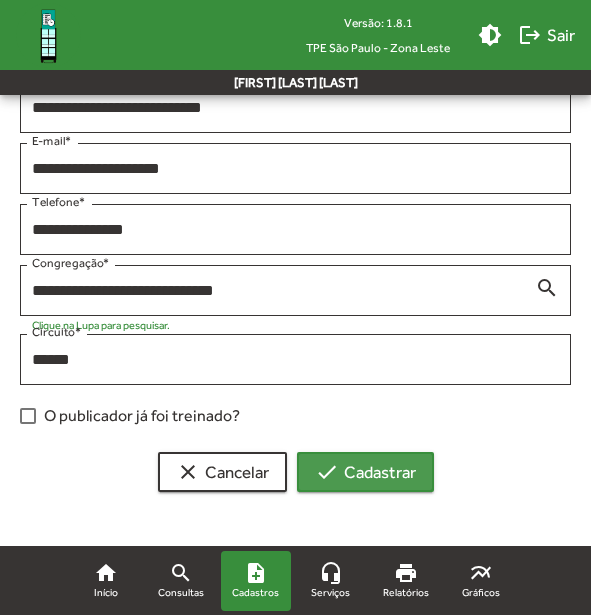 click on "check  Cadastrar" at bounding box center (365, 472) 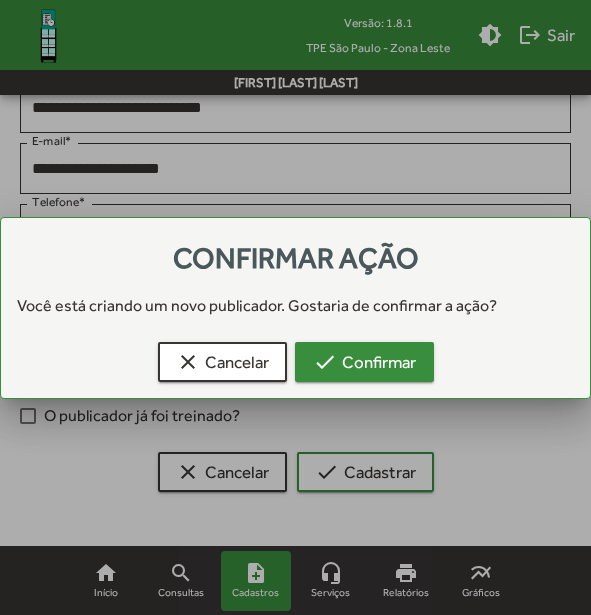 click on "check  Confirmar" at bounding box center [364, 362] 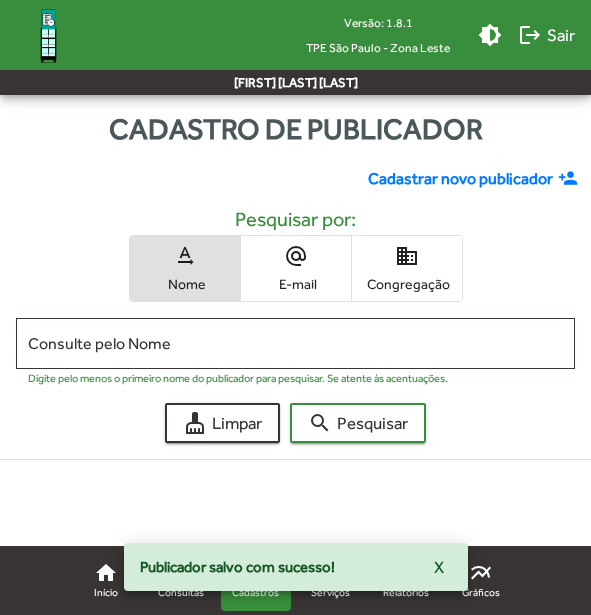 scroll, scrollTop: 0, scrollLeft: 0, axis: both 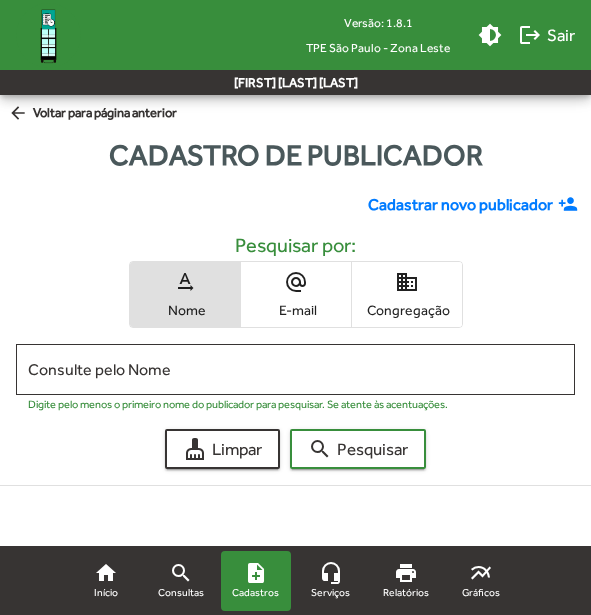 click on "alternate_email E-mail" at bounding box center (296, 294) 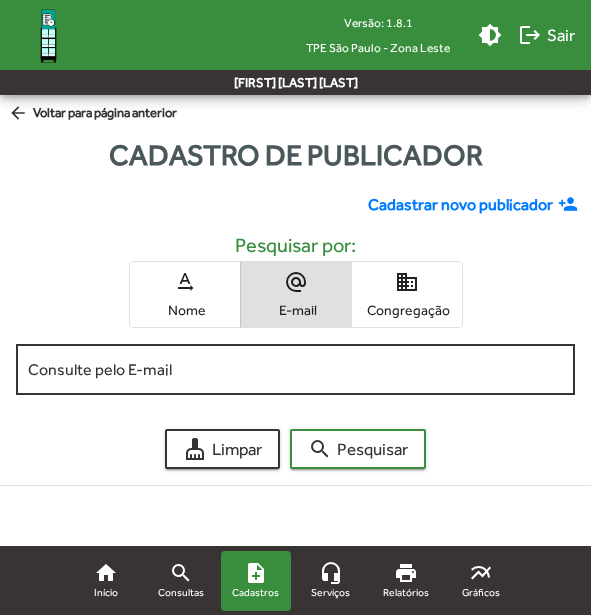 click on "Consulte pelo E-mail" at bounding box center [295, 370] 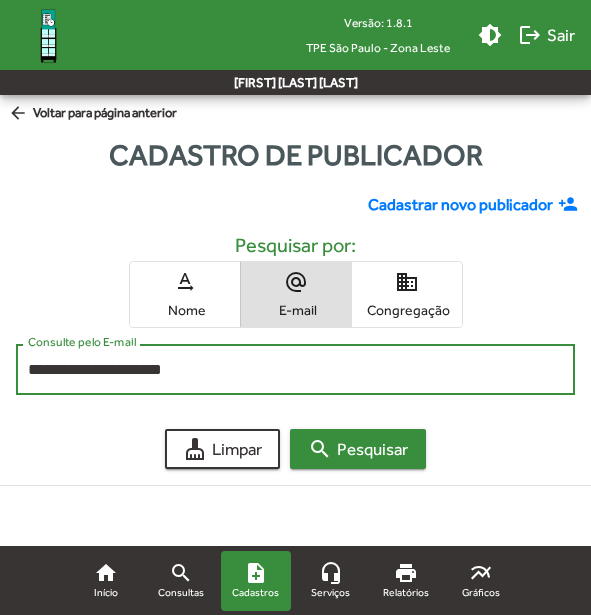 type on "**********" 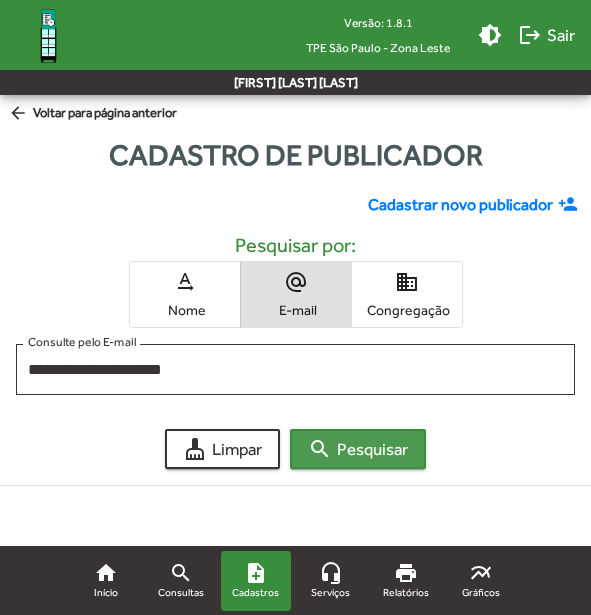 click on "search  Pesquisar" 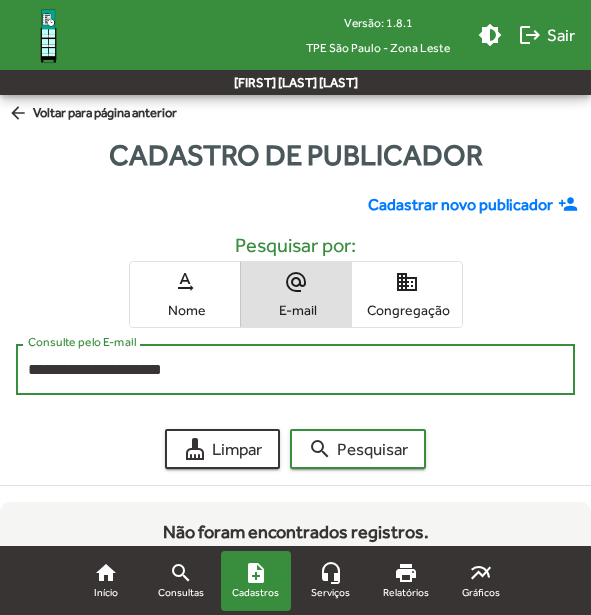 drag, startPoint x: 201, startPoint y: 364, endPoint x: 3, endPoint y: 385, distance: 199.11052 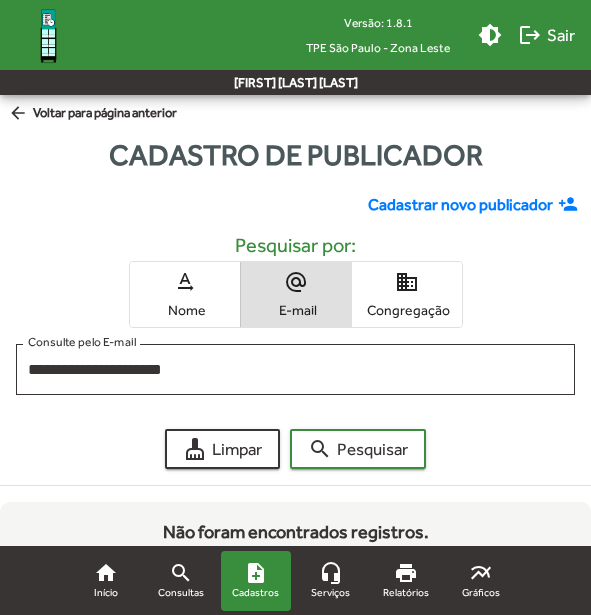 click on "Cadastrar novo publicador" 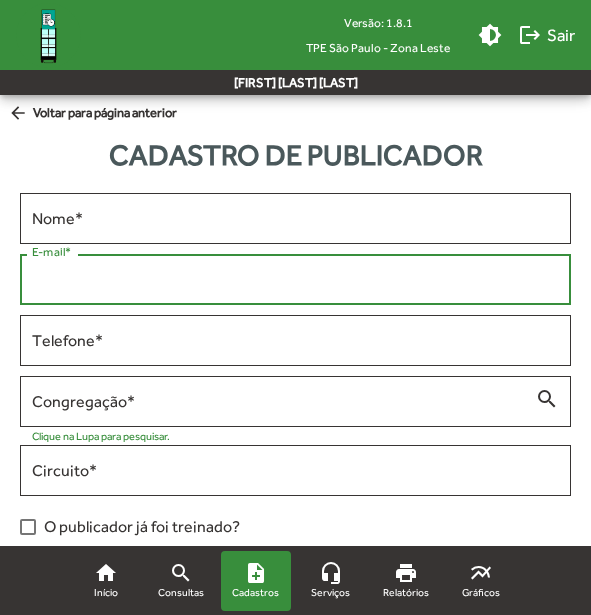 click on "E-mail  *" at bounding box center [295, 280] 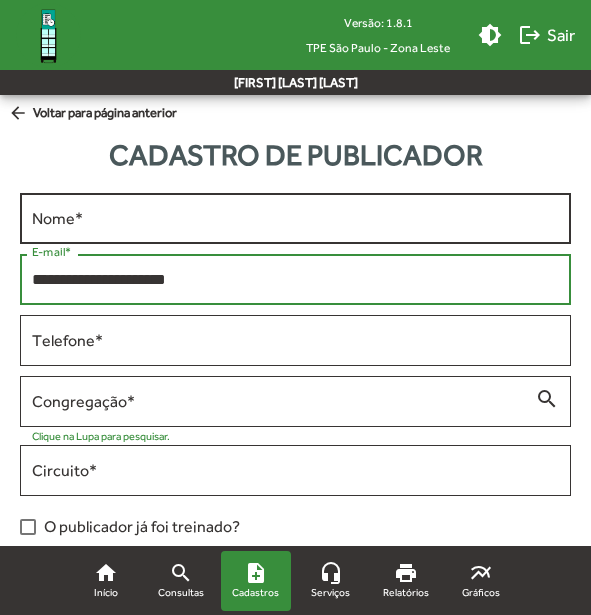 type on "**********" 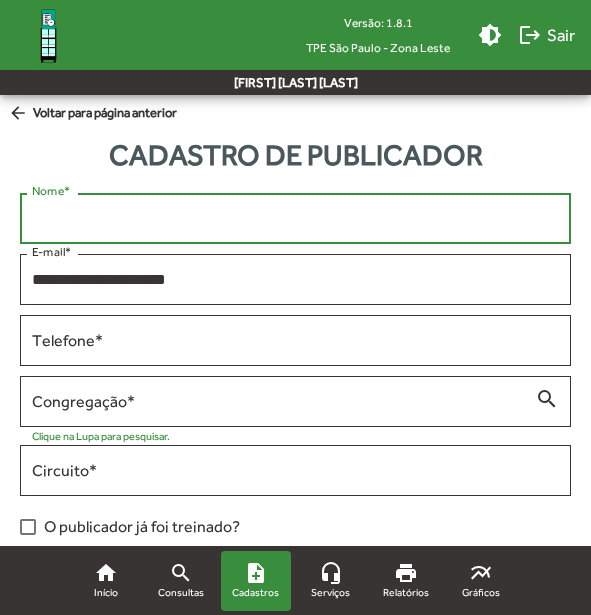 click on "Nome  *" at bounding box center [295, 219] 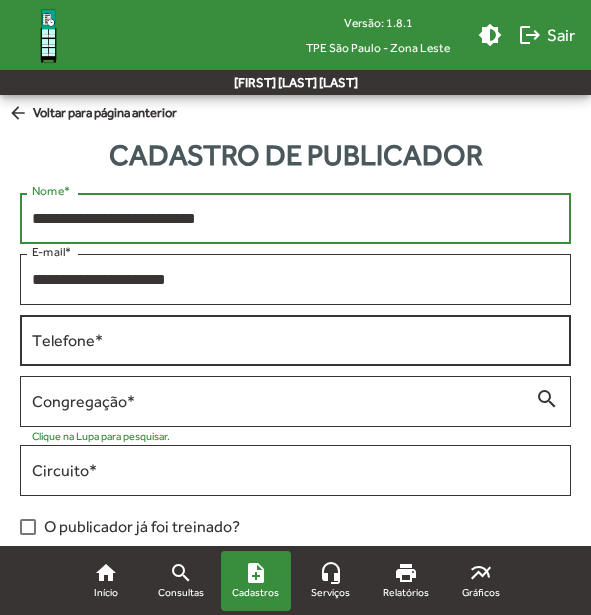 type on "**********" 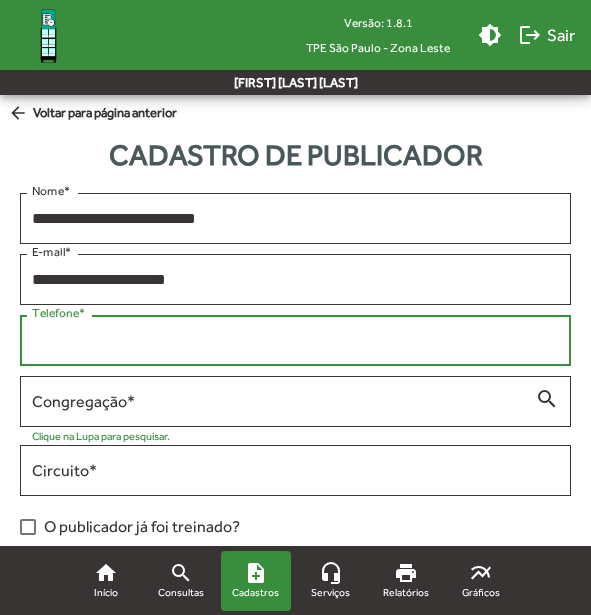 click on "Telefone  *" at bounding box center (295, 341) 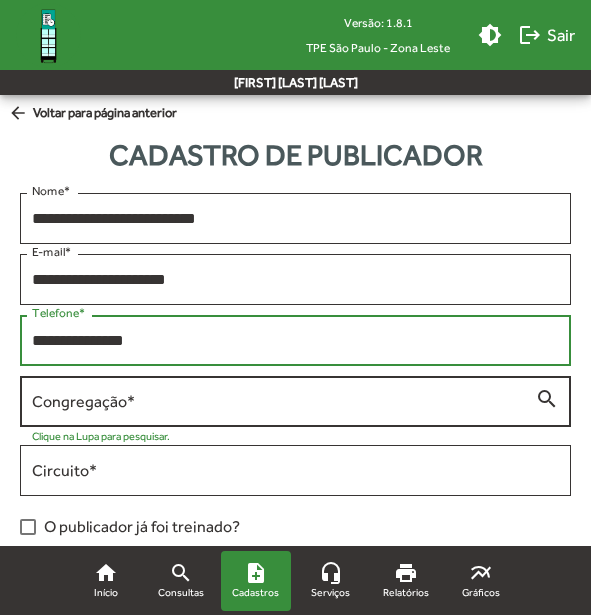 type on "**********" 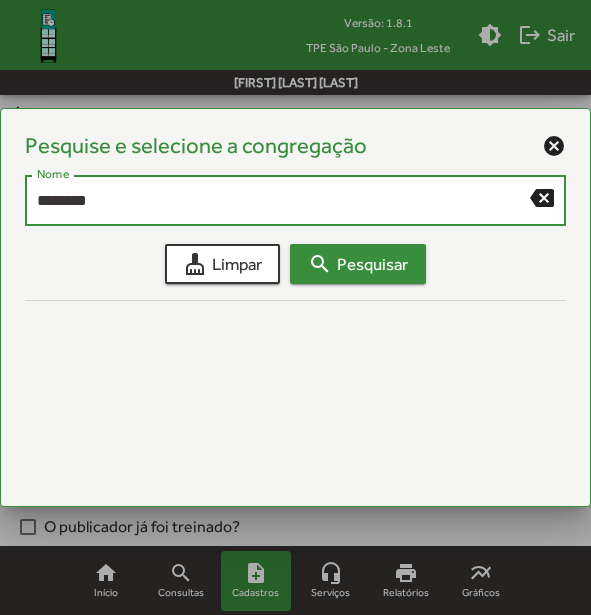 type on "********" 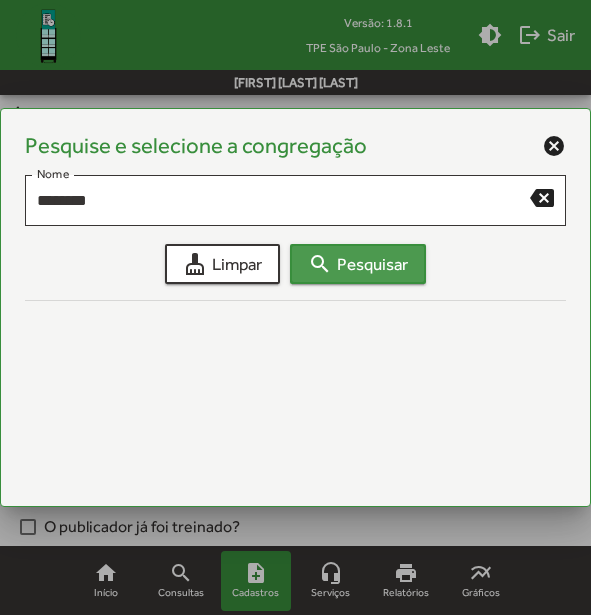 click on "search  Pesquisar" at bounding box center [358, 264] 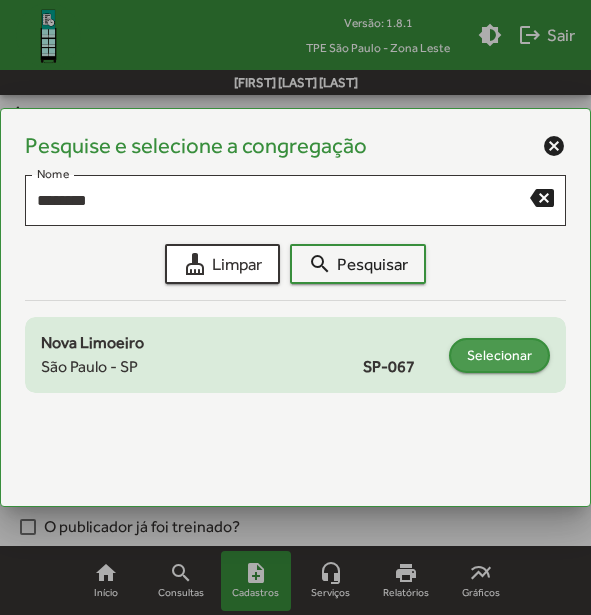 click on "Selecionar" 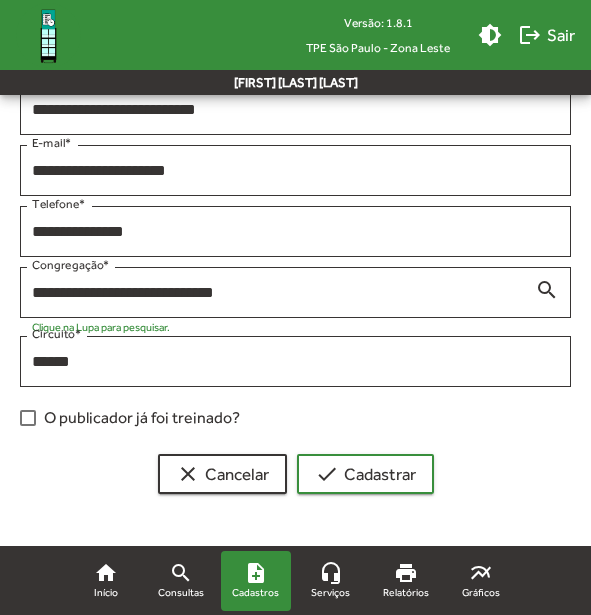 scroll, scrollTop: 111, scrollLeft: 0, axis: vertical 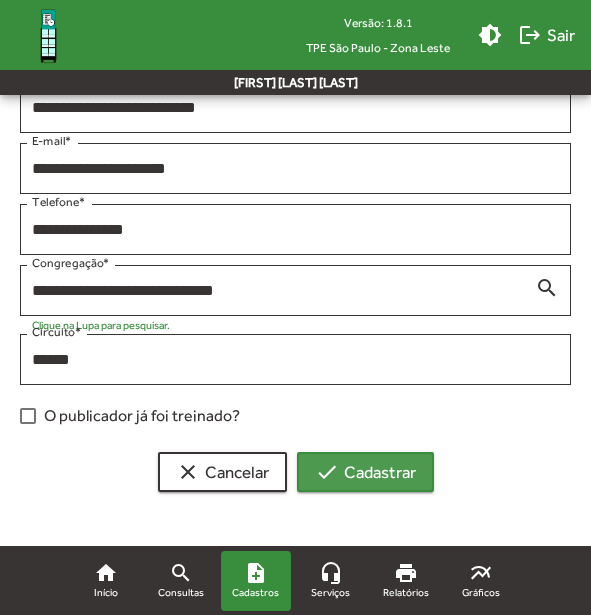 click on "check  Cadastrar" at bounding box center (365, 472) 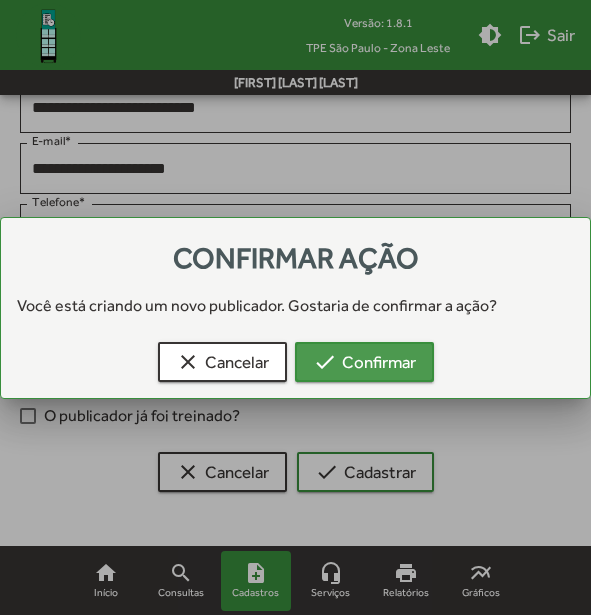 drag, startPoint x: 361, startPoint y: 374, endPoint x: 364, endPoint y: 364, distance: 10.440307 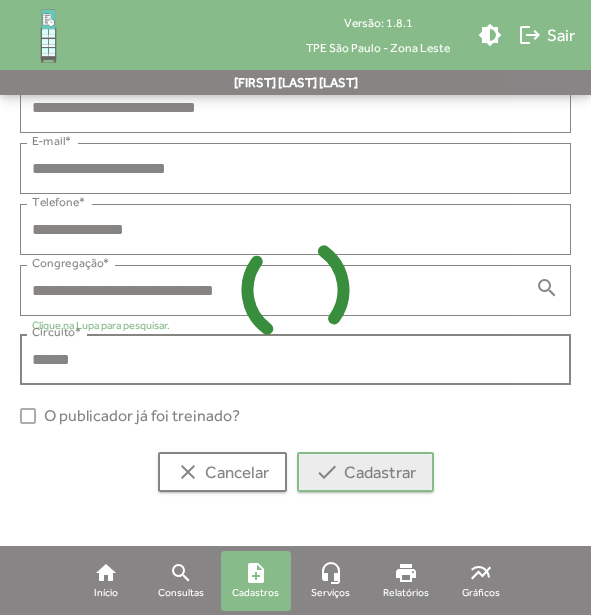 scroll, scrollTop: 0, scrollLeft: 0, axis: both 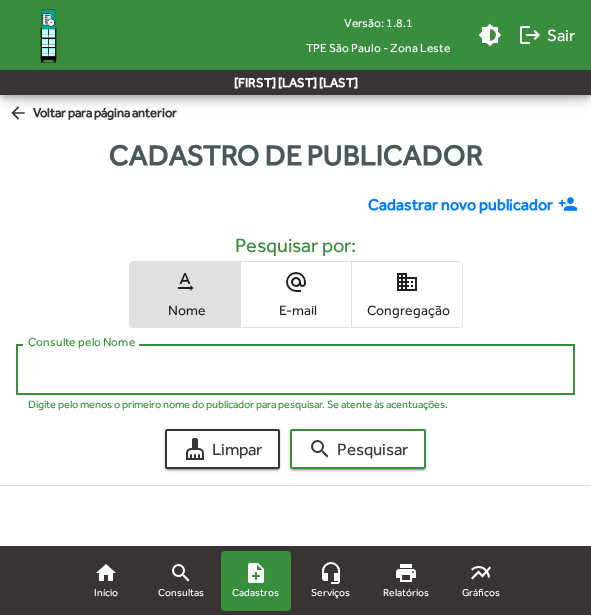 drag, startPoint x: 132, startPoint y: 371, endPoint x: 114, endPoint y: 367, distance: 18.439089 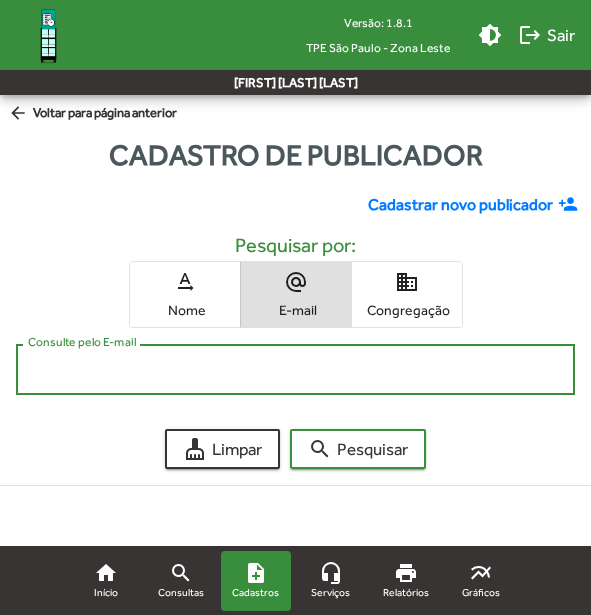 paste on "**********" 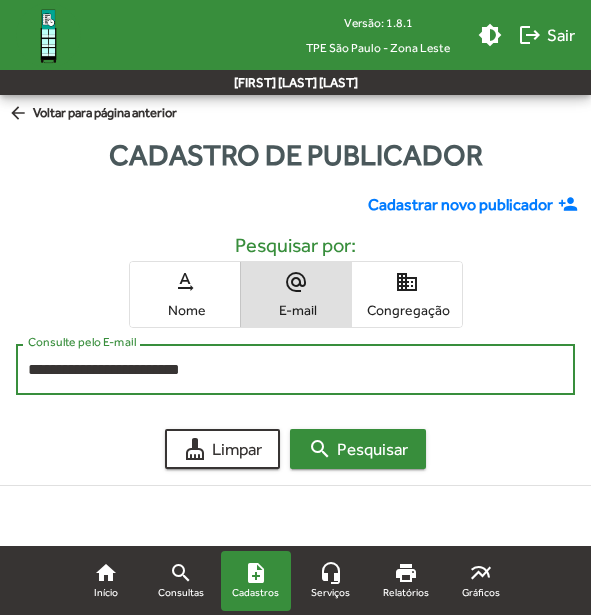 type on "**********" 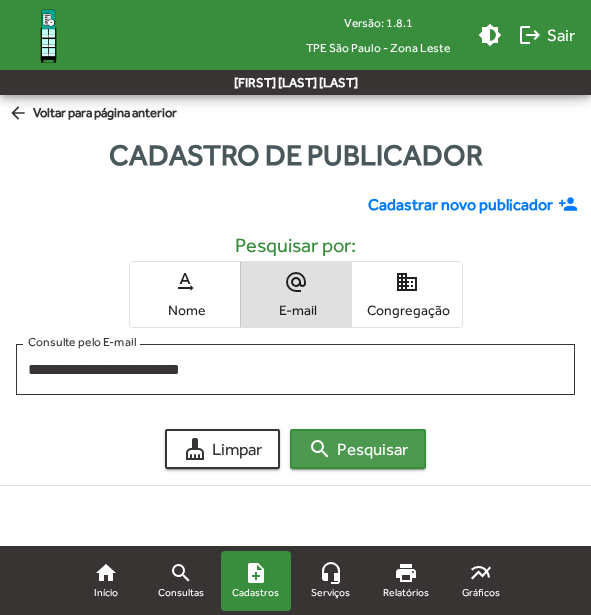 click on "search  Pesquisar" 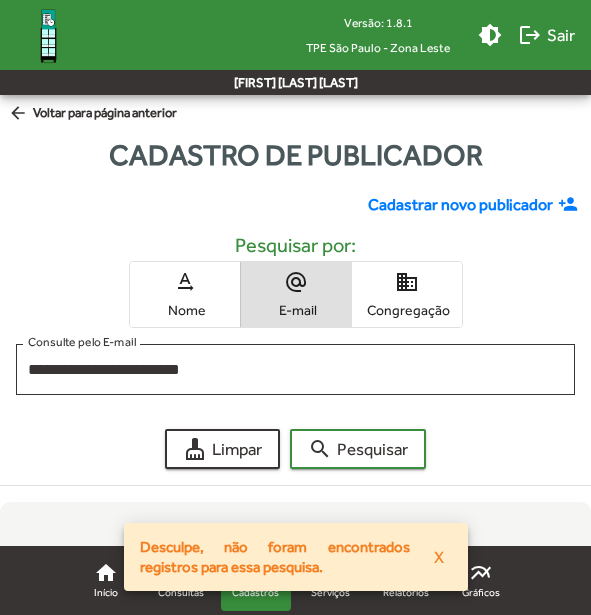 click on "Cadastrar novo publicador" 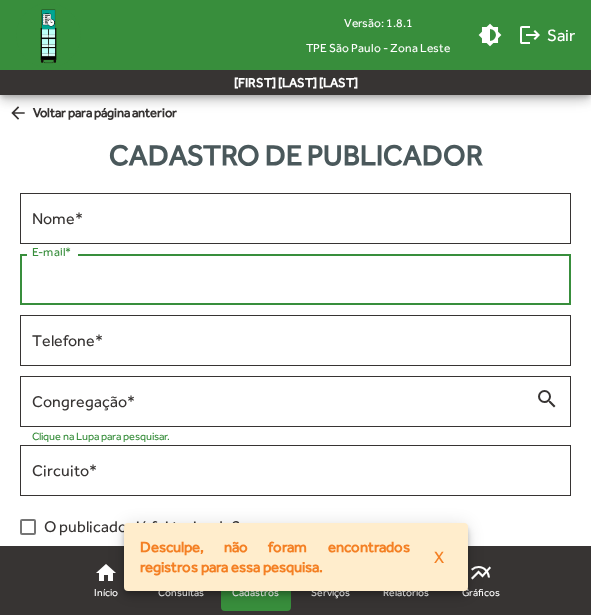 paste on "**********" 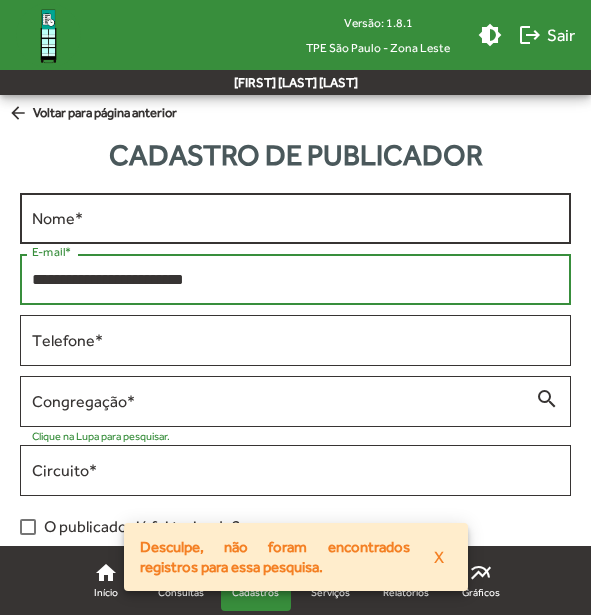 type on "**********" 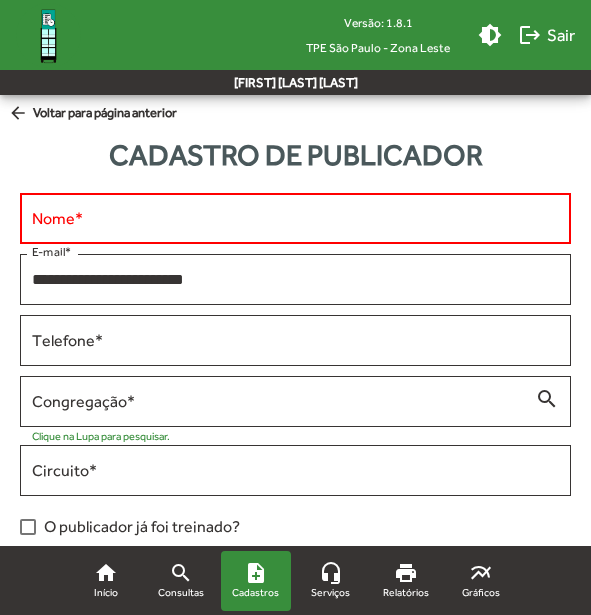 drag, startPoint x: 116, startPoint y: 219, endPoint x: 129, endPoint y: 221, distance: 13.152946 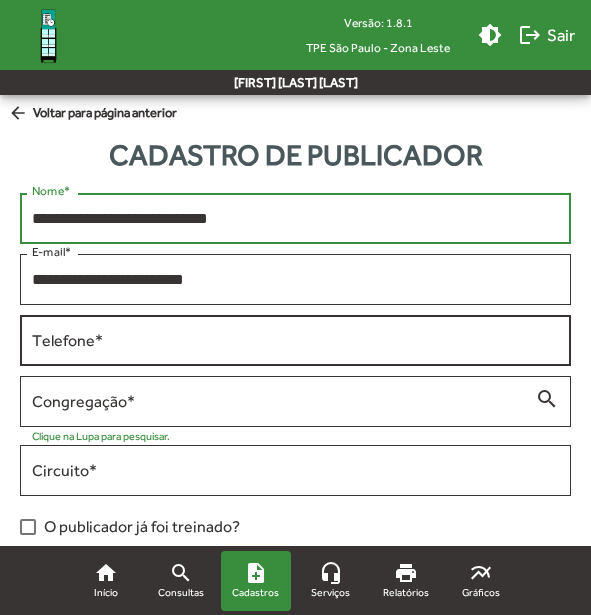 type on "**********" 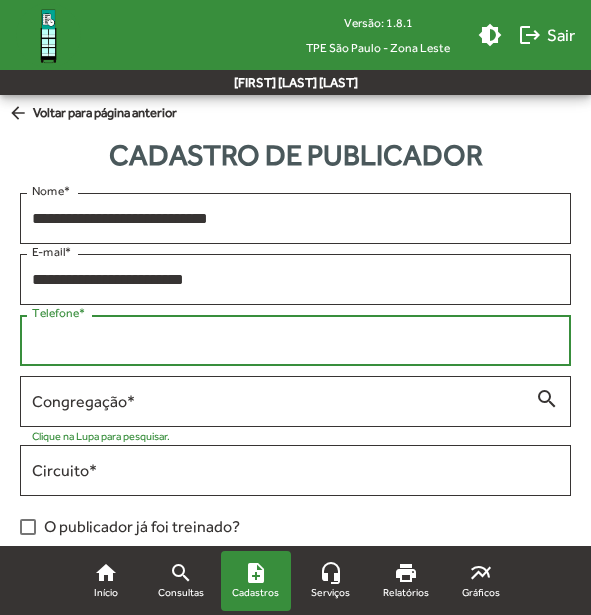 drag, startPoint x: 124, startPoint y: 346, endPoint x: 263, endPoint y: 385, distance: 144.36758 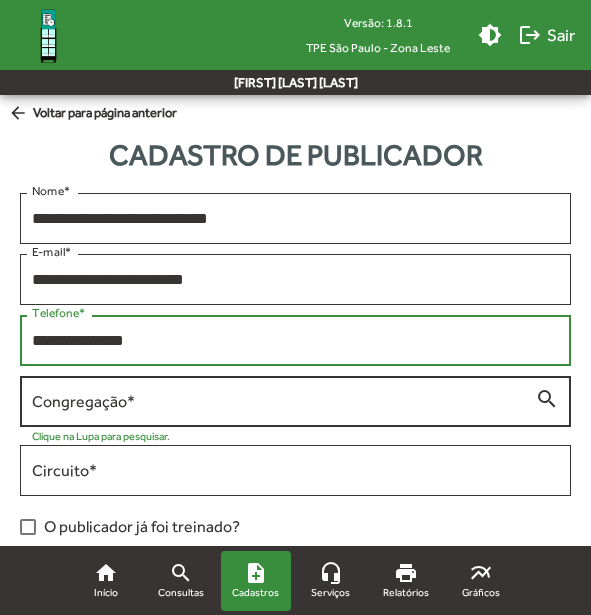 type on "**********" 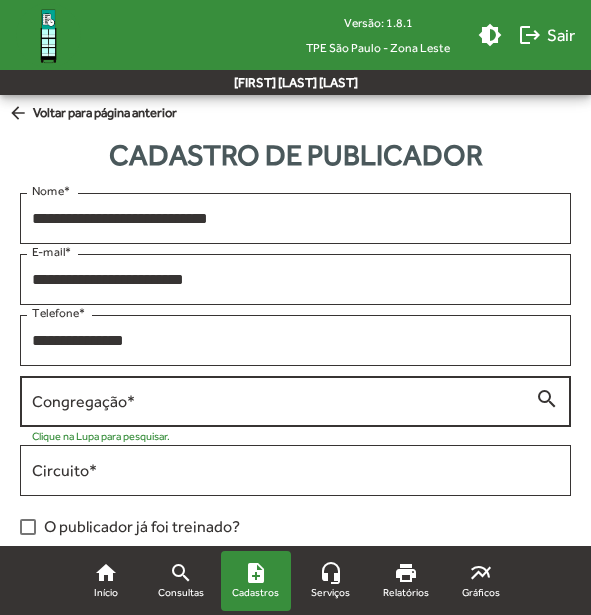 click on "search" at bounding box center (547, 398) 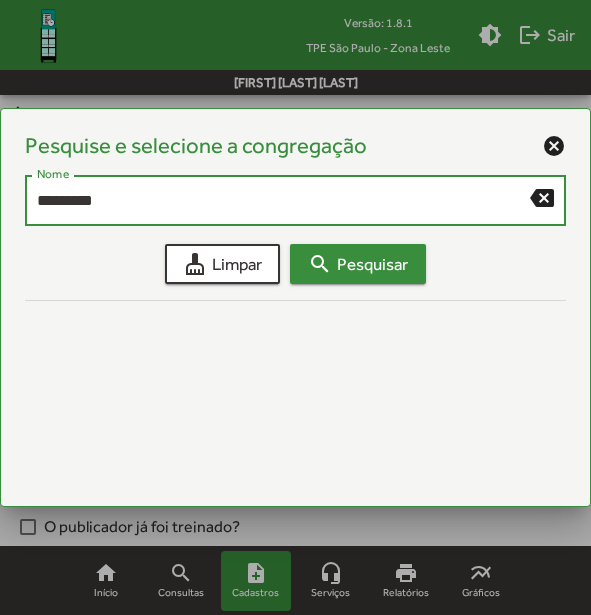 type on "*********" 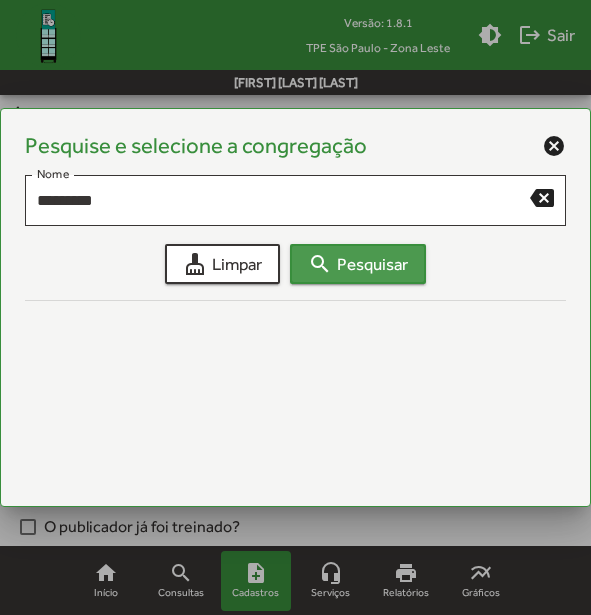 click on "search  Pesquisar" at bounding box center (358, 264) 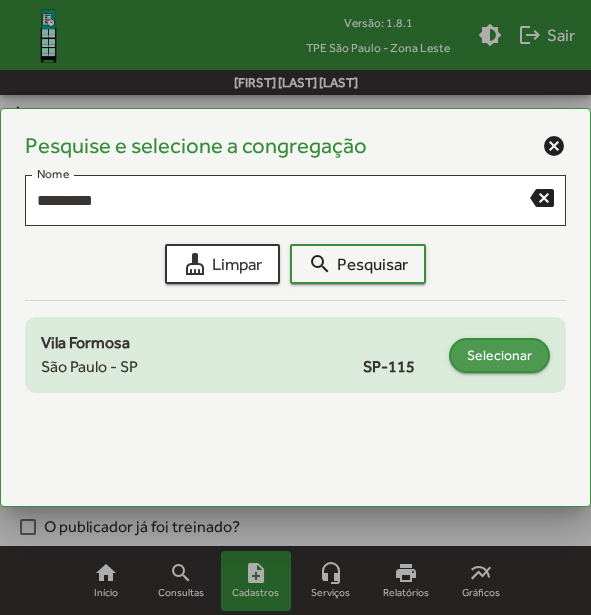 click on "Selecionar" 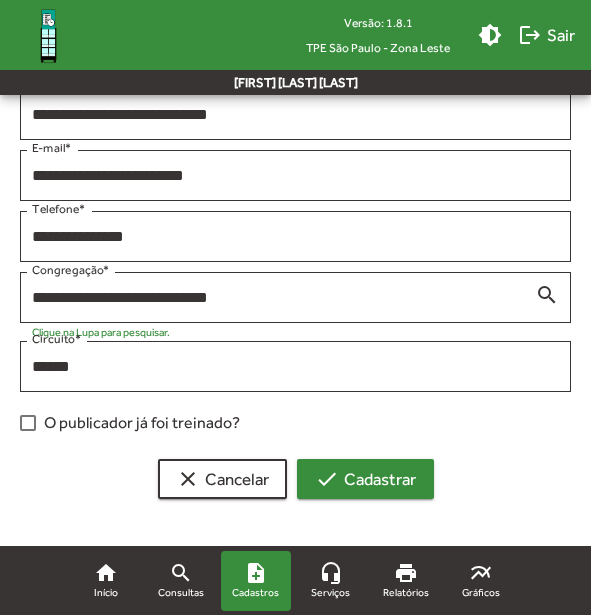 scroll, scrollTop: 111, scrollLeft: 0, axis: vertical 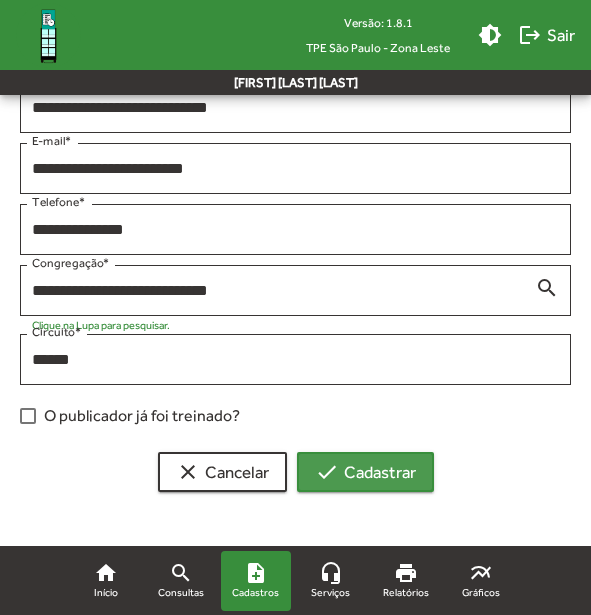 click on "check  Cadastrar" at bounding box center [365, 472] 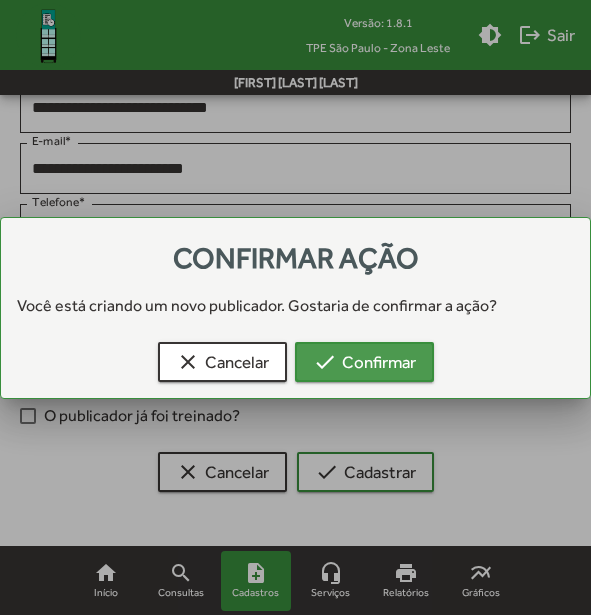 click on "check  Confirmar" at bounding box center (364, 362) 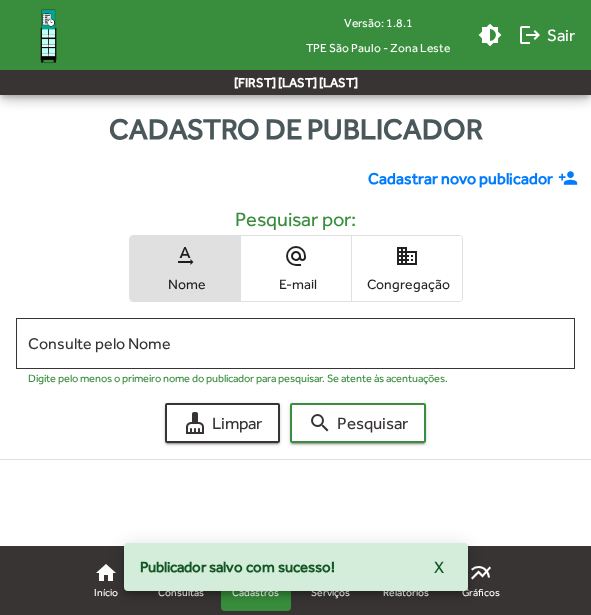 scroll, scrollTop: 0, scrollLeft: 0, axis: both 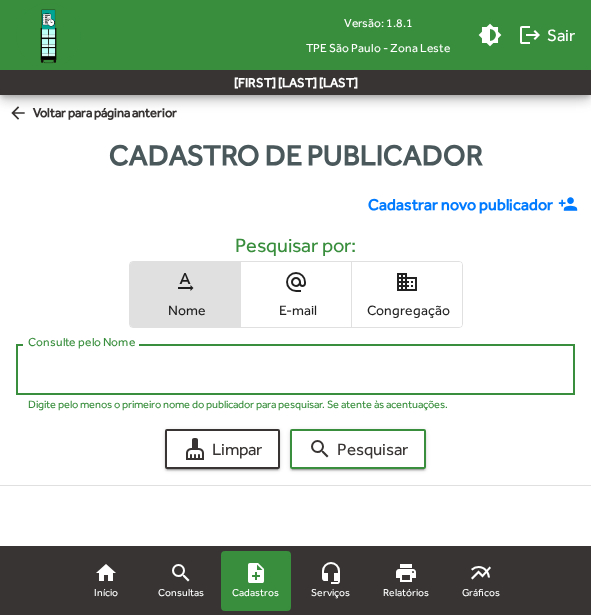 click on "Consulte pelo Nome" at bounding box center (295, 370) 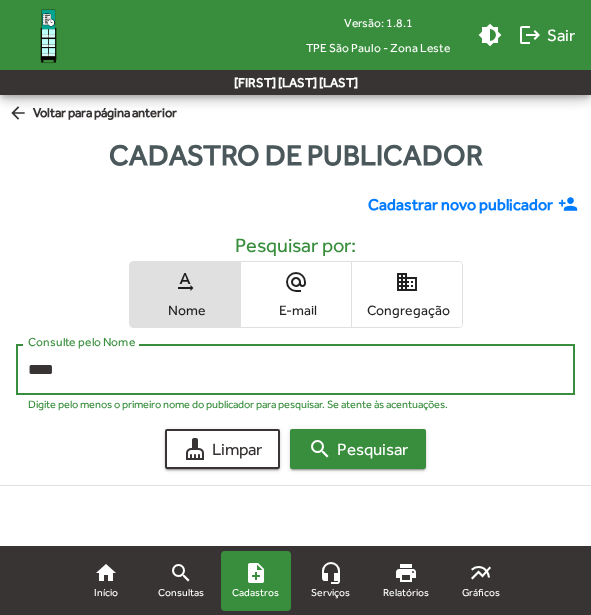 click on "search  Pesquisar" 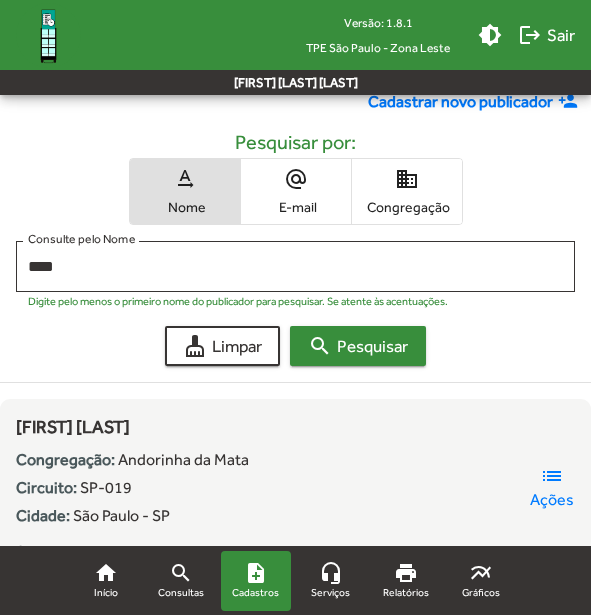 scroll, scrollTop: 0, scrollLeft: 0, axis: both 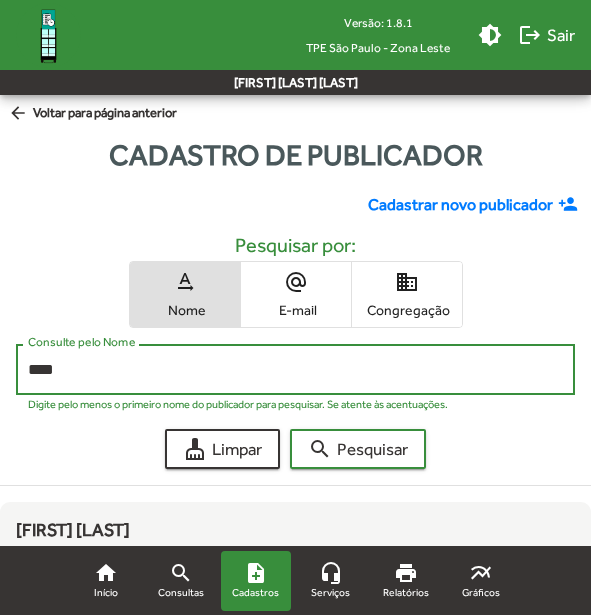click on "****" at bounding box center (295, 370) 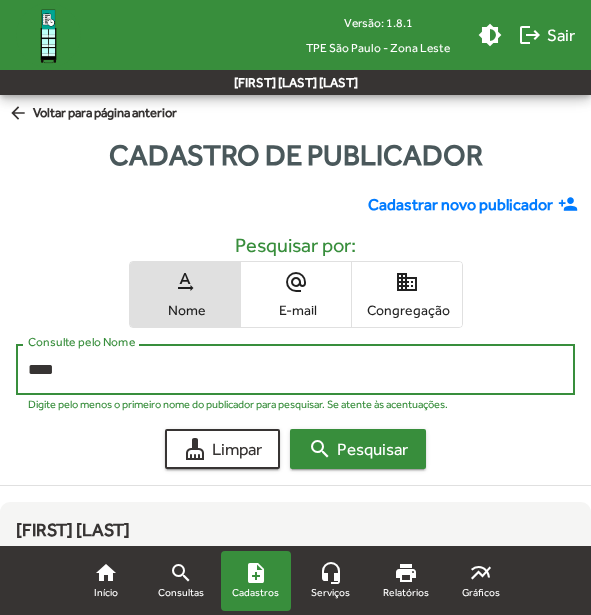type on "****" 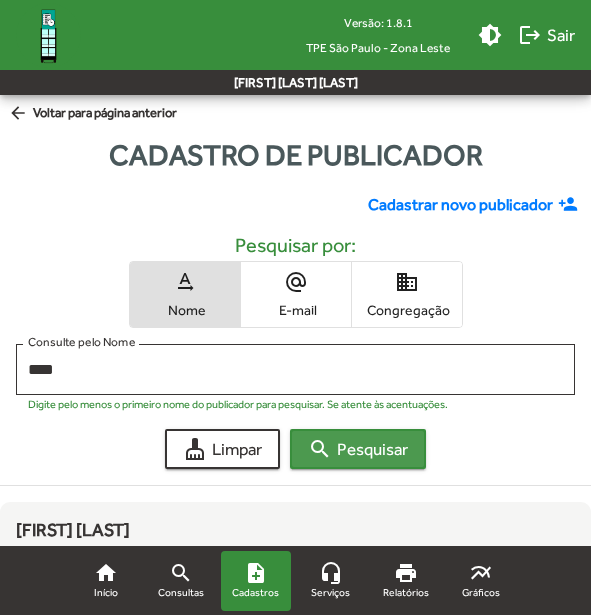 click on "search  Pesquisar" 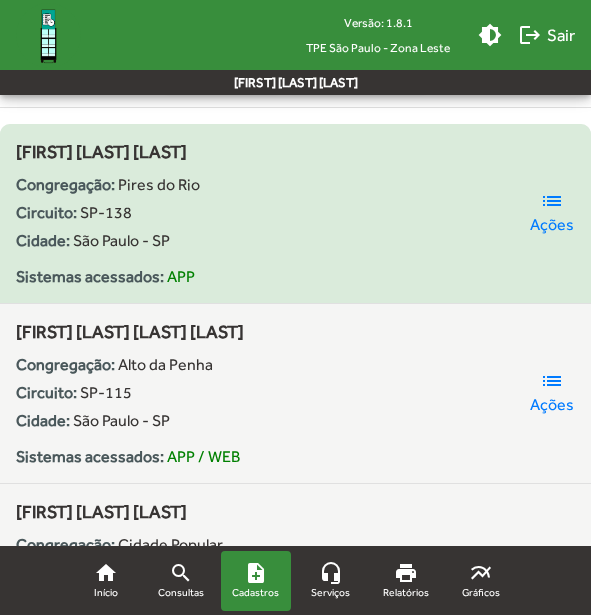 scroll, scrollTop: 400, scrollLeft: 0, axis: vertical 